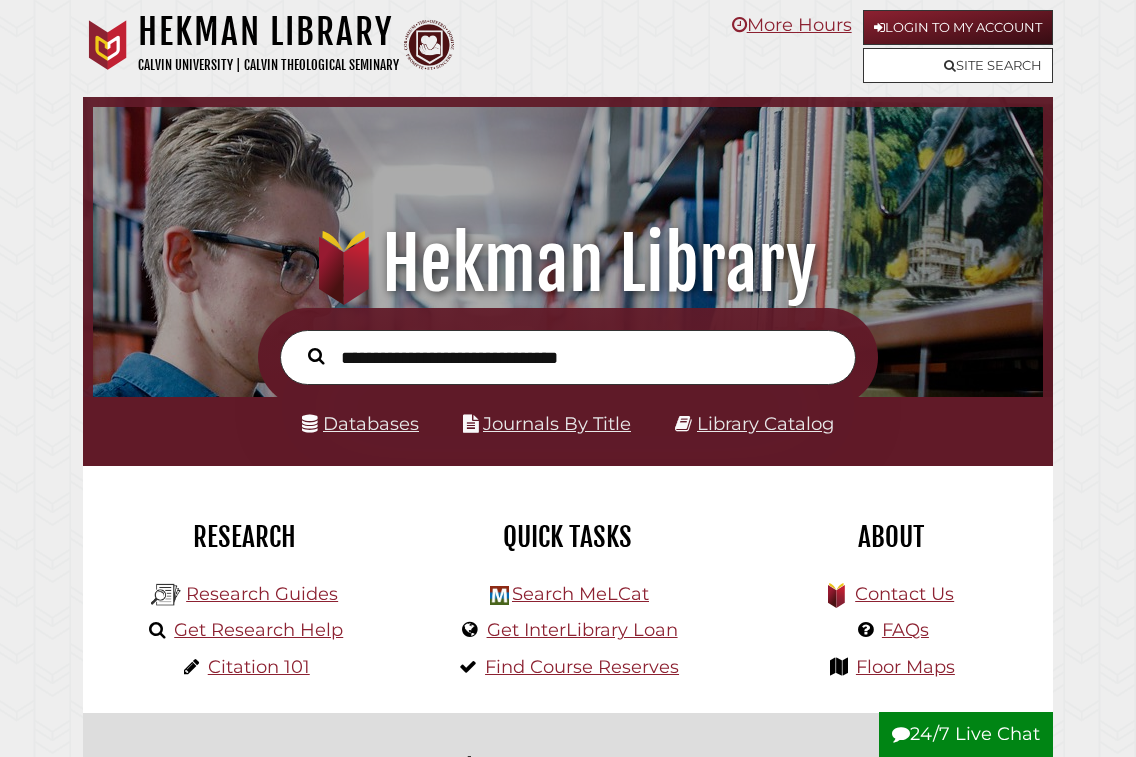 scroll, scrollTop: 0, scrollLeft: 0, axis: both 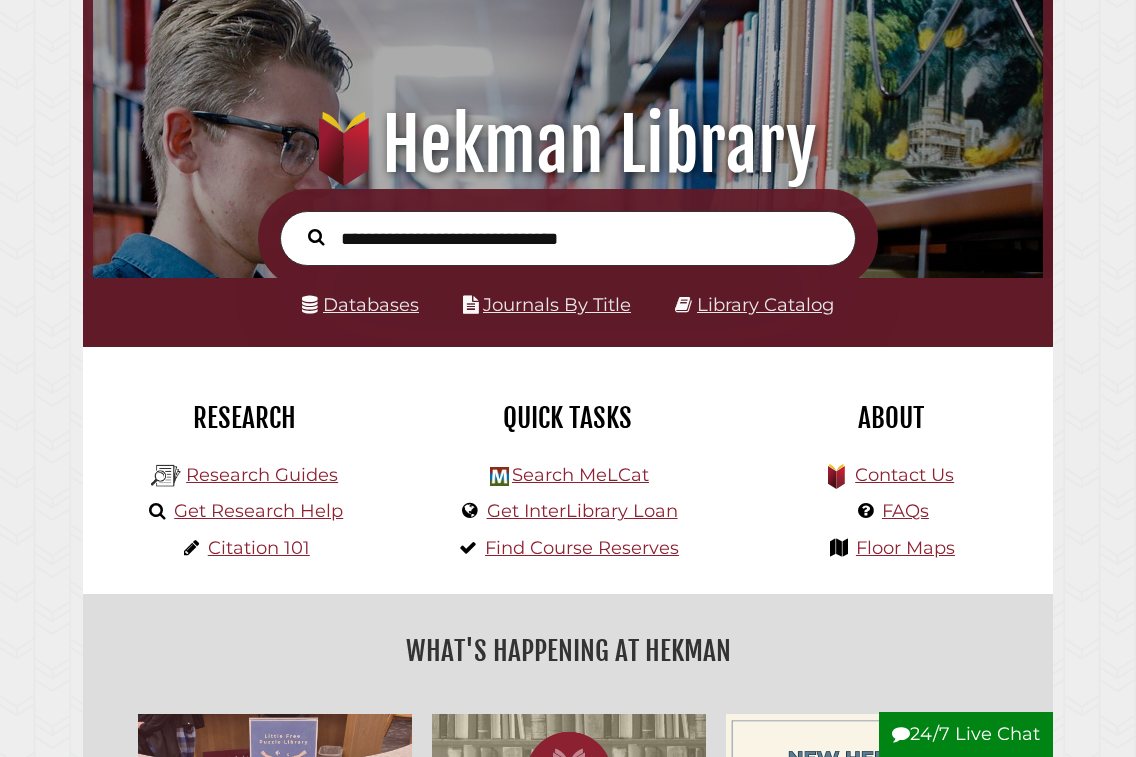 click on "Databases" at bounding box center (360, 304) 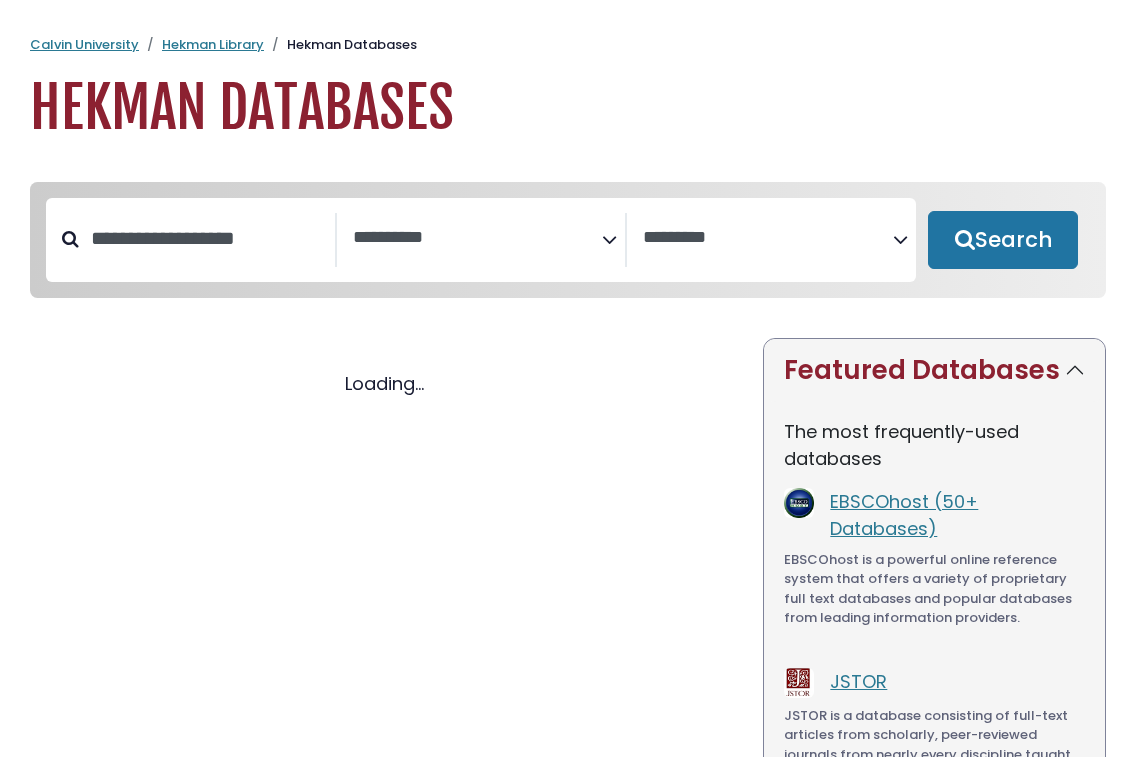 select 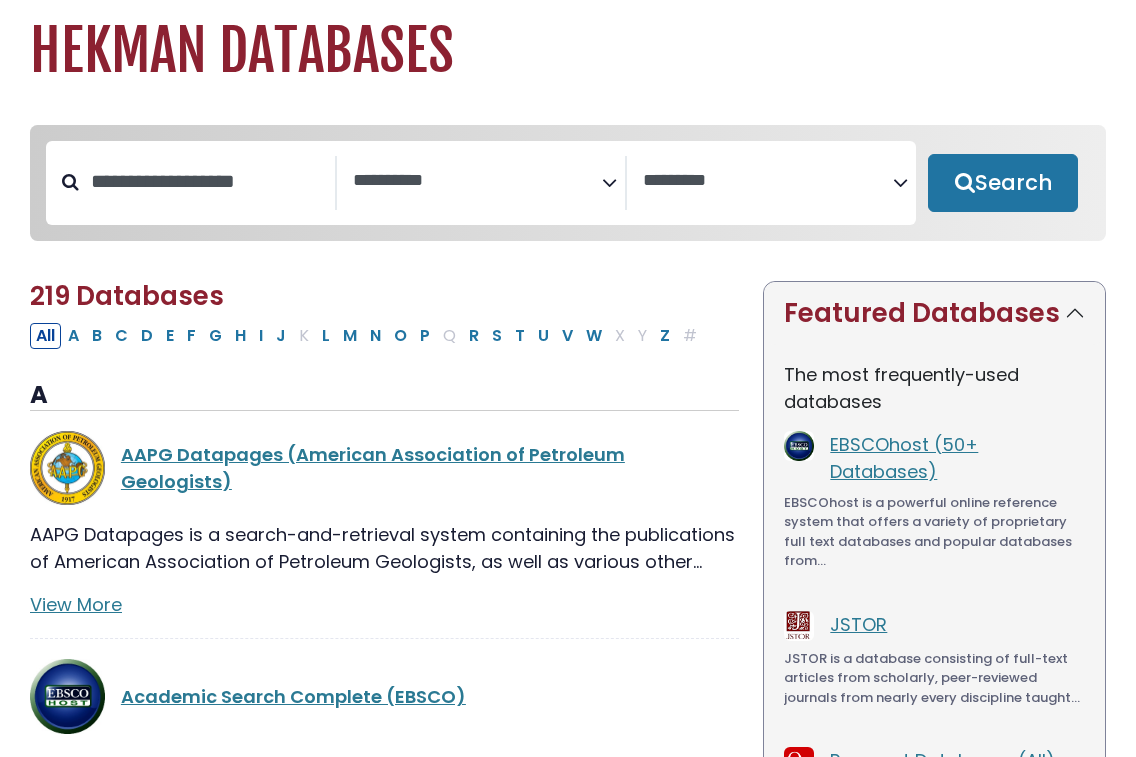 scroll, scrollTop: 56, scrollLeft: 0, axis: vertical 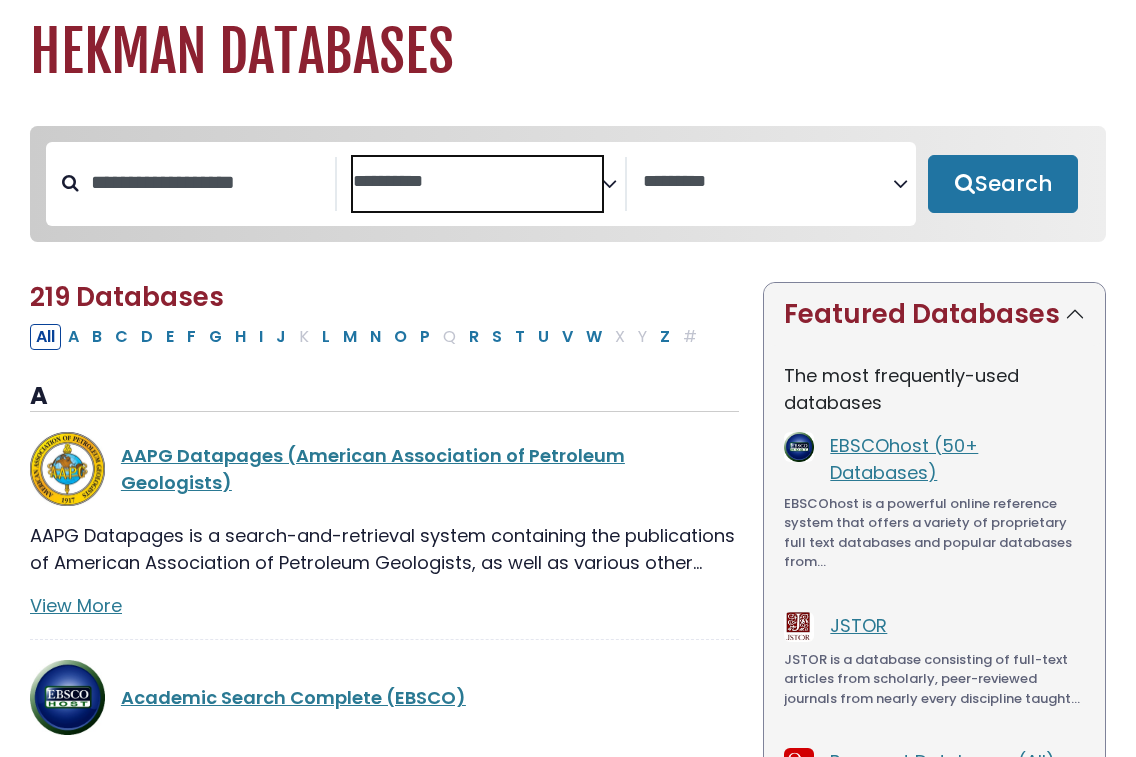 click at bounding box center (478, 182) 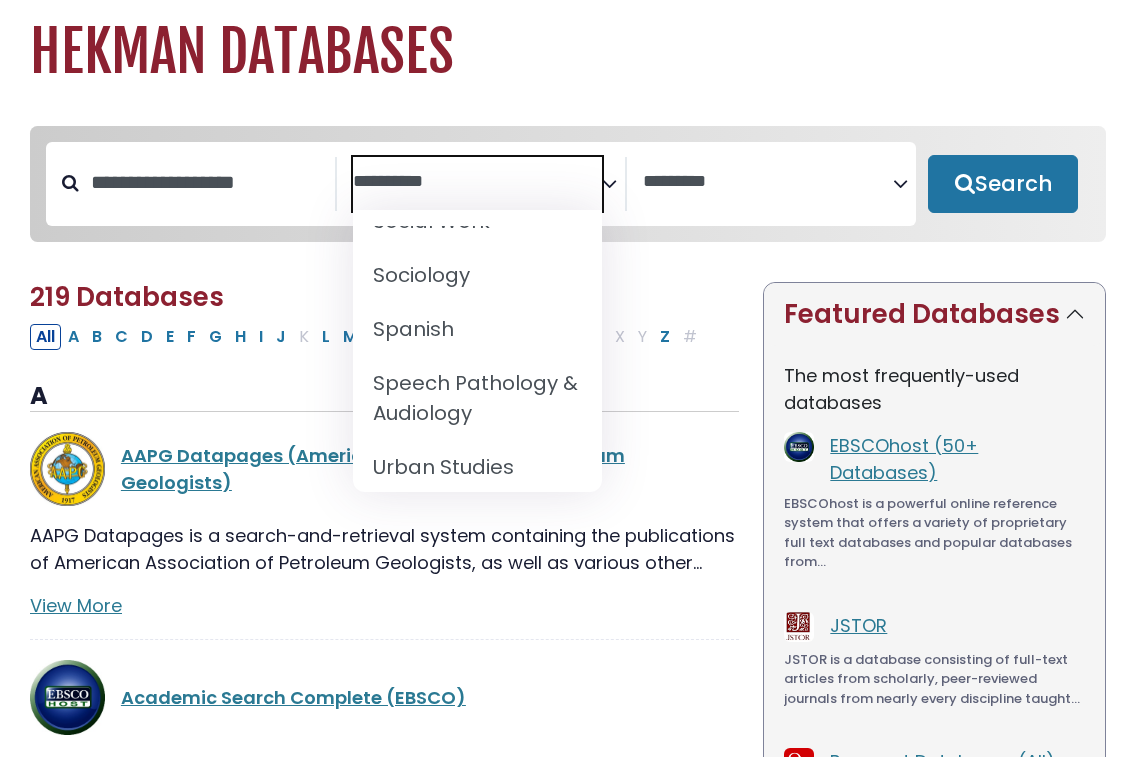 scroll, scrollTop: 2168, scrollLeft: 0, axis: vertical 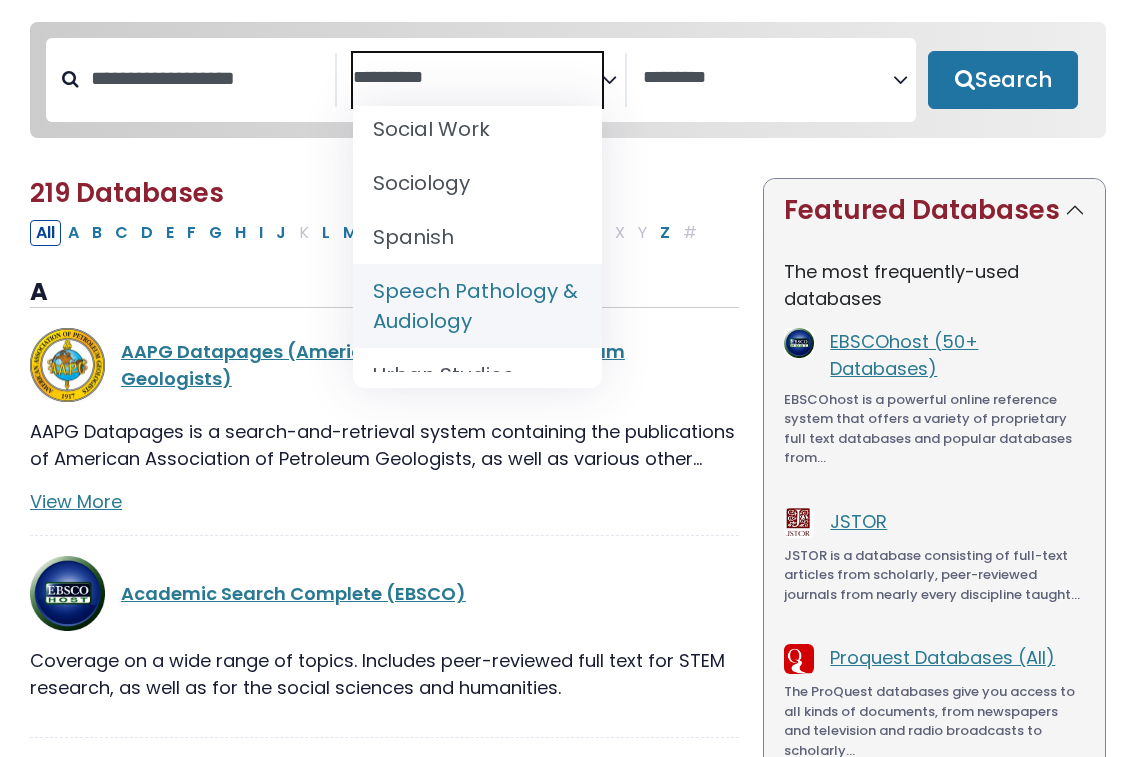 click on "**********" at bounding box center [568, 28724] 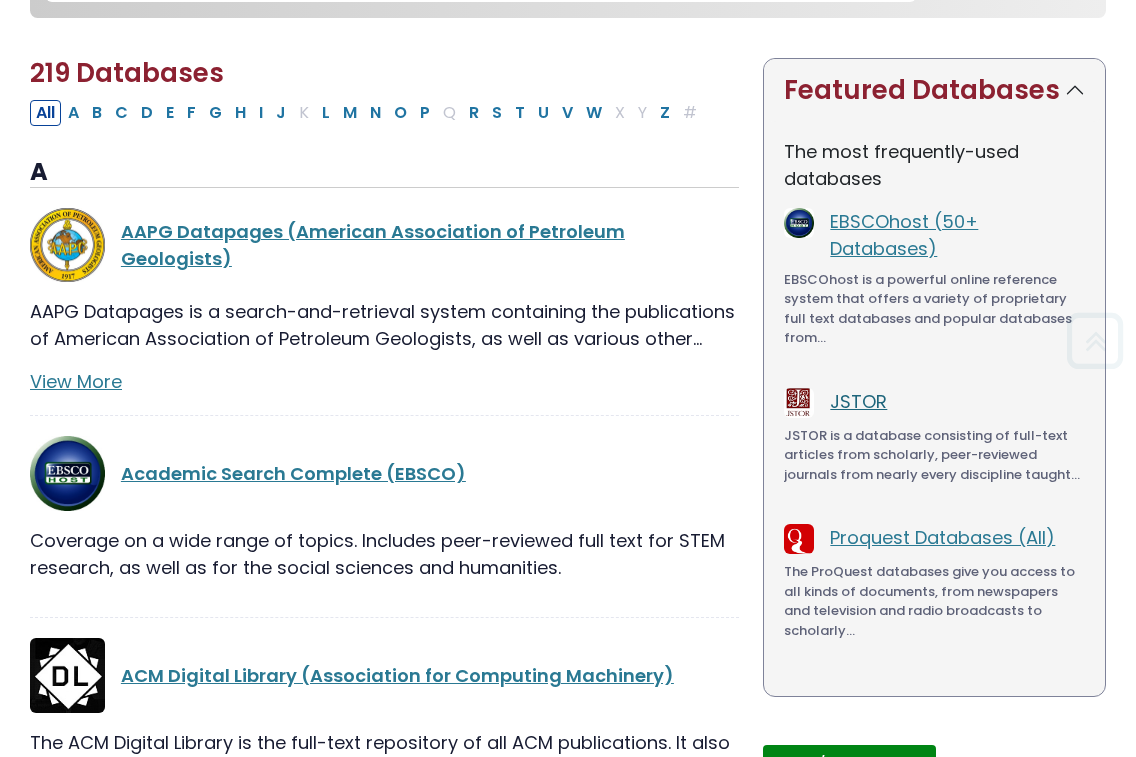 scroll, scrollTop: 281, scrollLeft: 0, axis: vertical 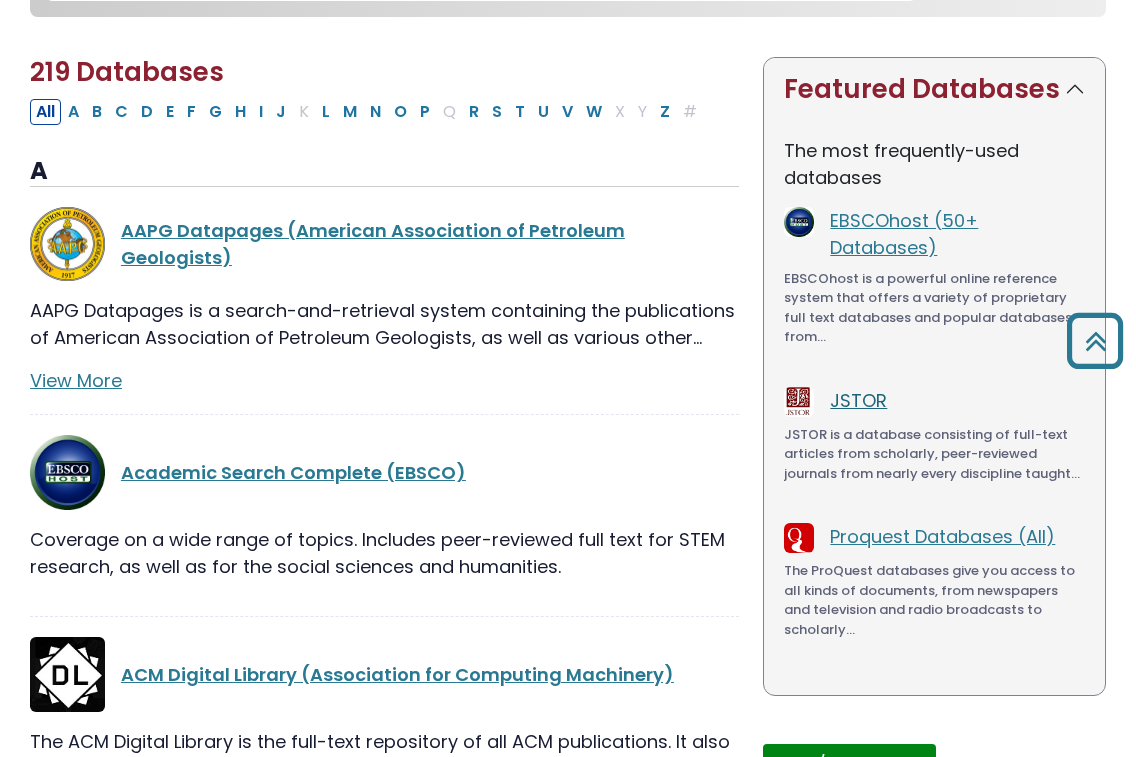 click on "JSTOR" at bounding box center (858, 400) 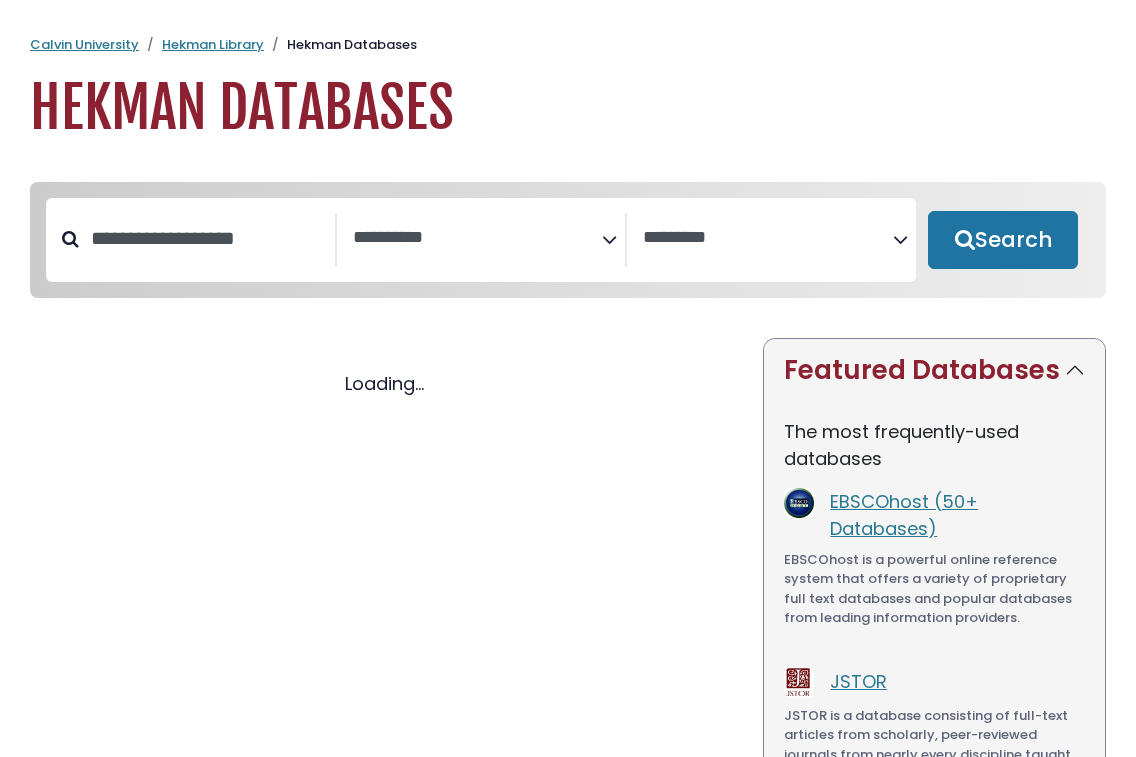 select 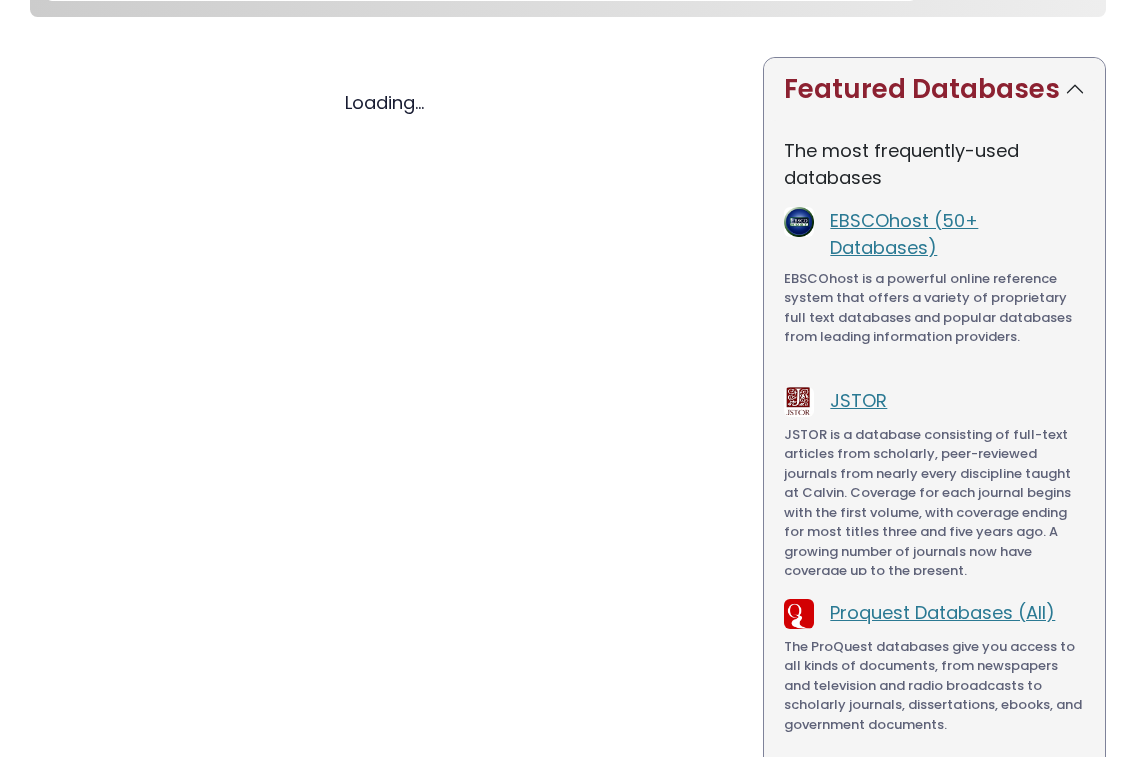 select 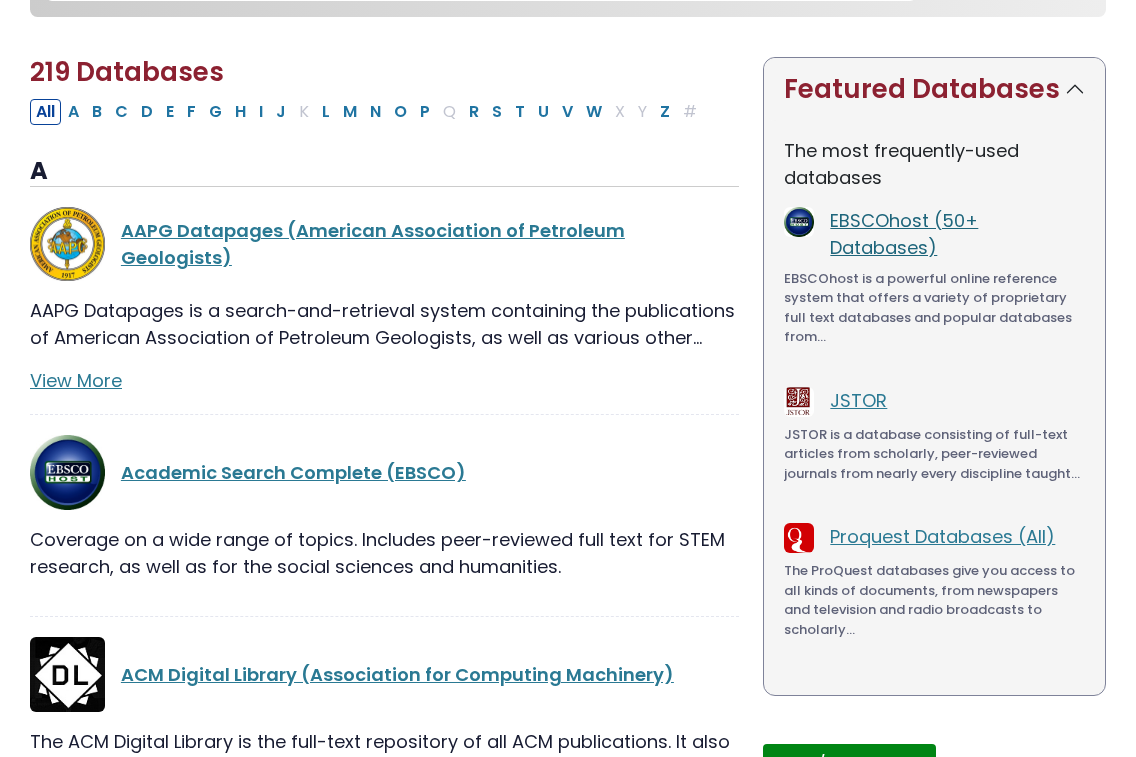 click on "EBSCOhost (50+ Databases)" at bounding box center [904, 234] 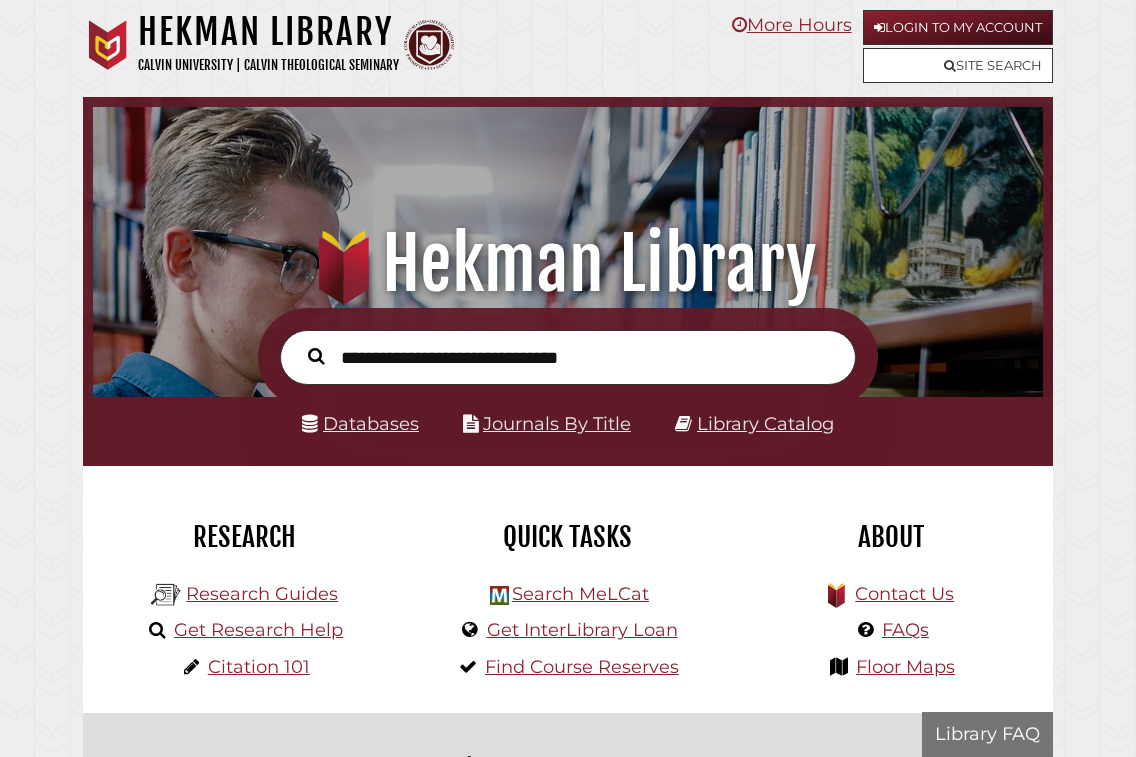 scroll, scrollTop: 119, scrollLeft: 0, axis: vertical 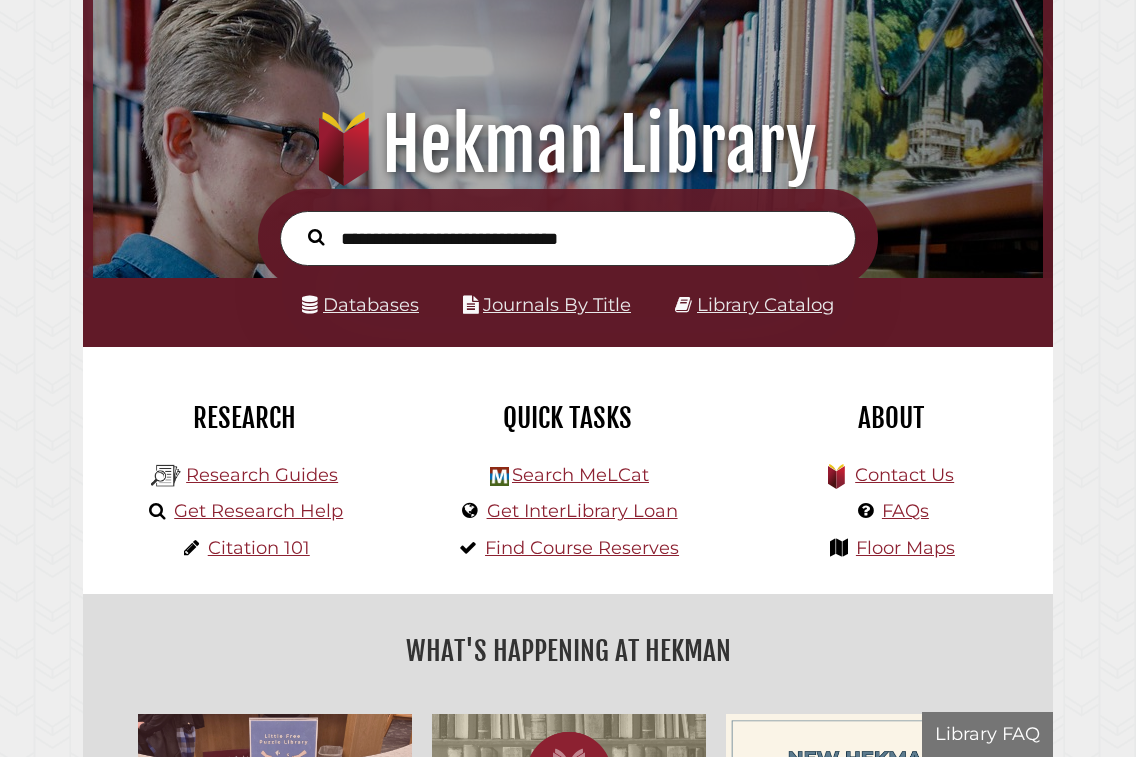 click on "Databases" at bounding box center [360, 304] 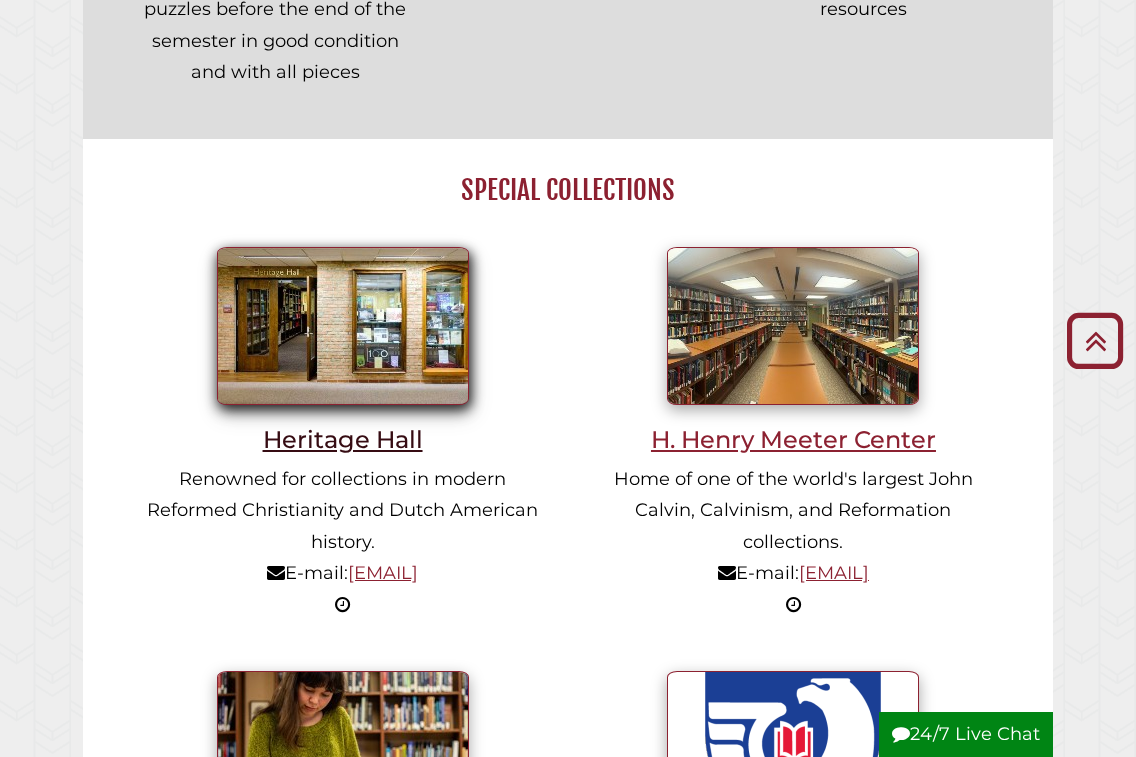 scroll, scrollTop: 1316, scrollLeft: 0, axis: vertical 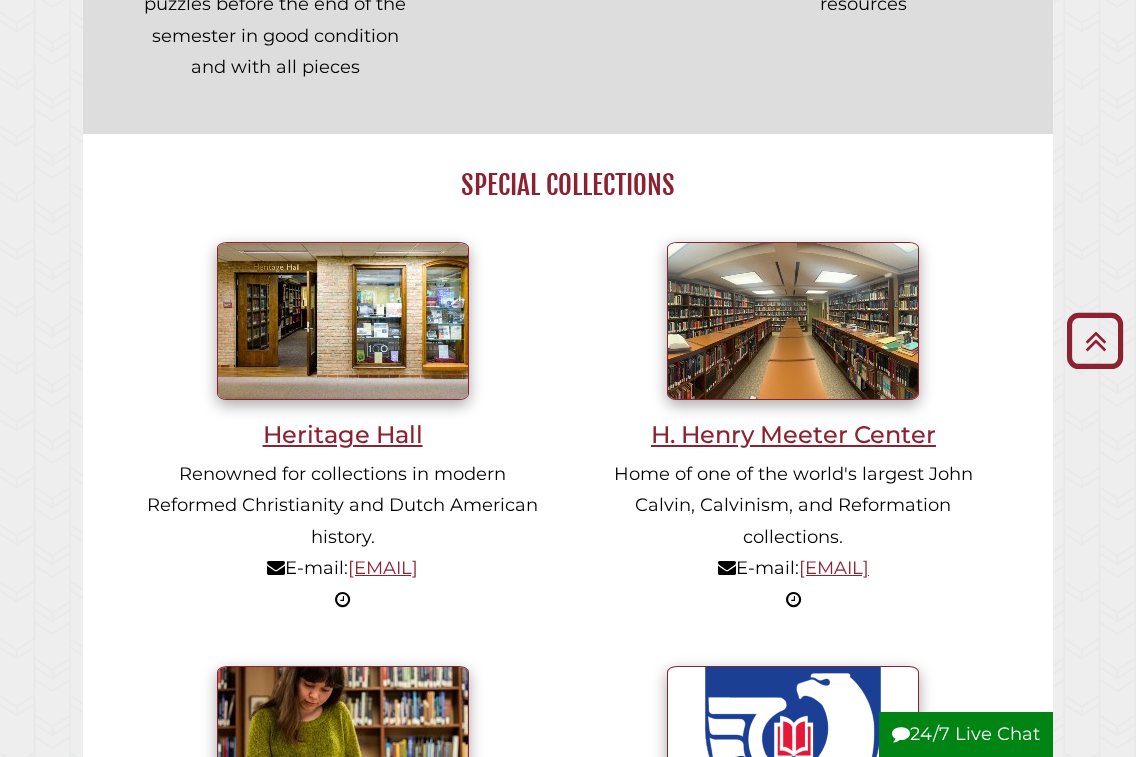 click on "Heritage Hall
Renowned for collections in modern Reformed Christianity and Dutch American history.
E-mail:  [EMAIL]" at bounding box center (342, 434) 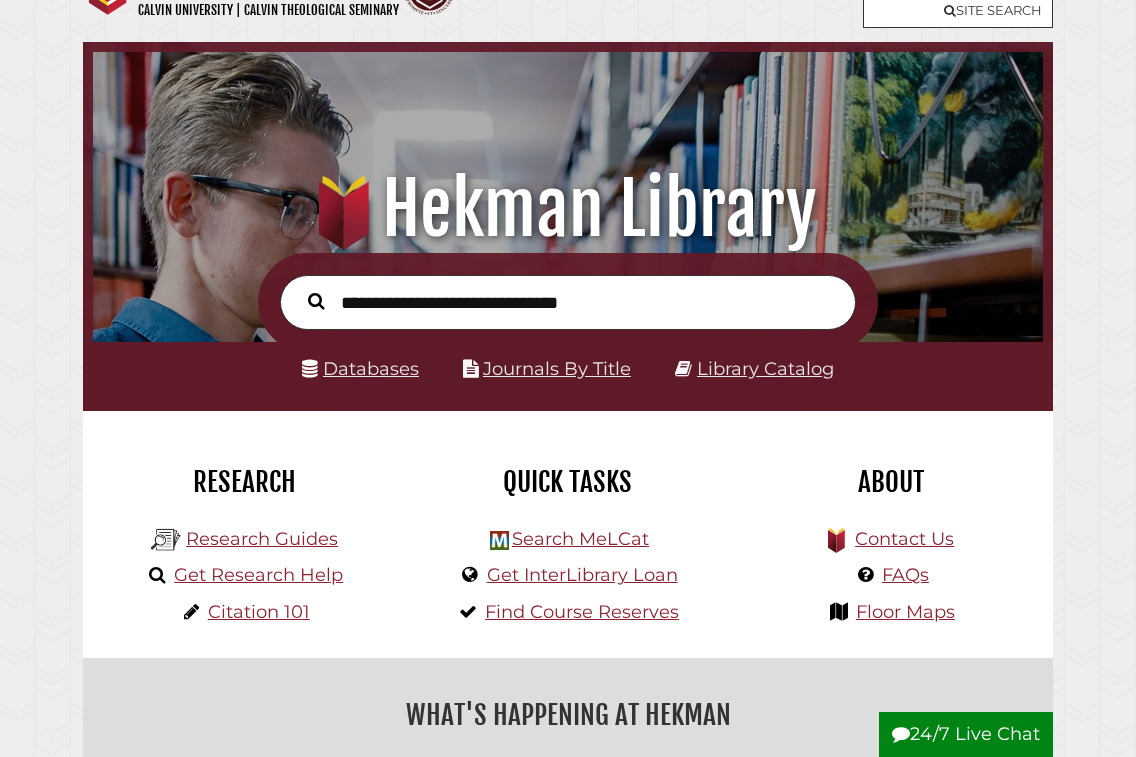 scroll, scrollTop: 0, scrollLeft: 0, axis: both 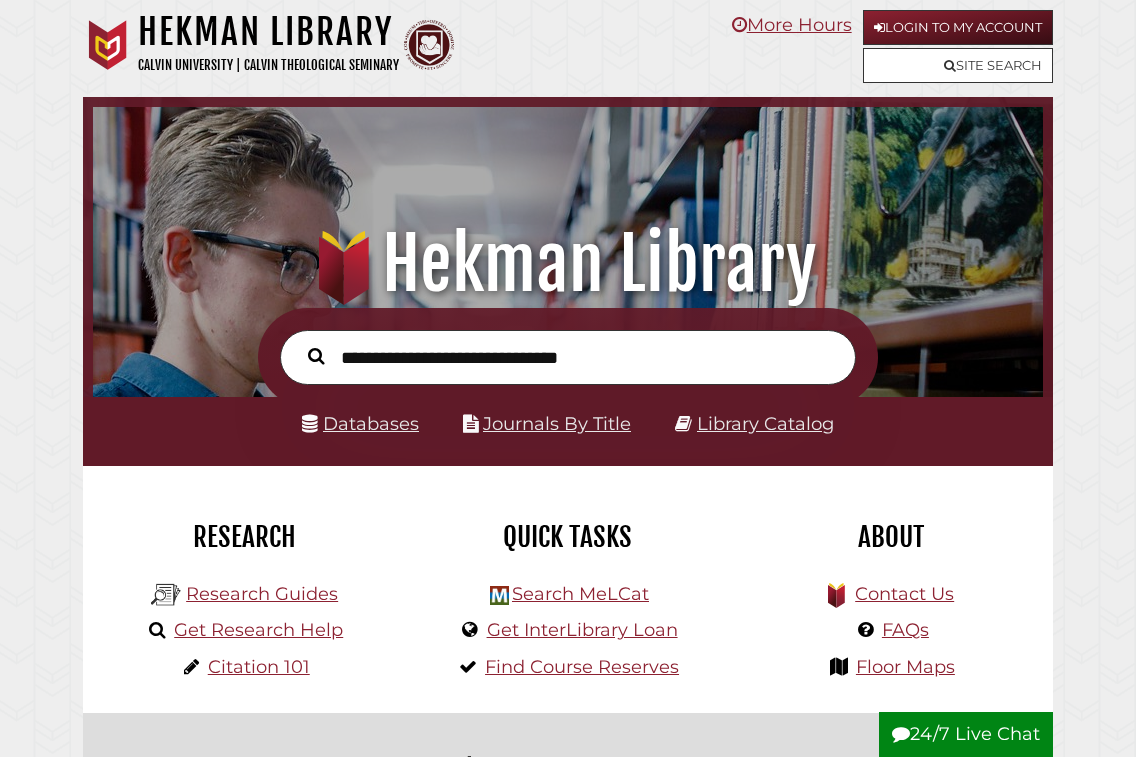 click on "Journals
By
Title" at bounding box center (557, 423) 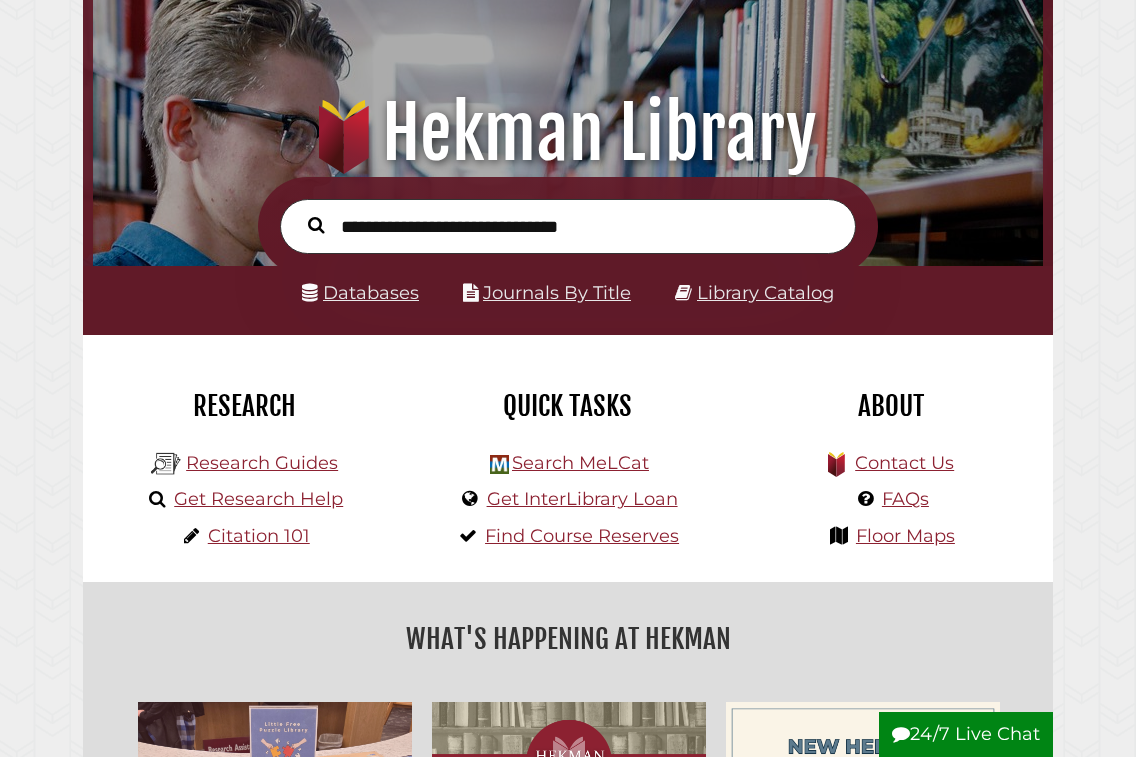 scroll, scrollTop: 133, scrollLeft: 0, axis: vertical 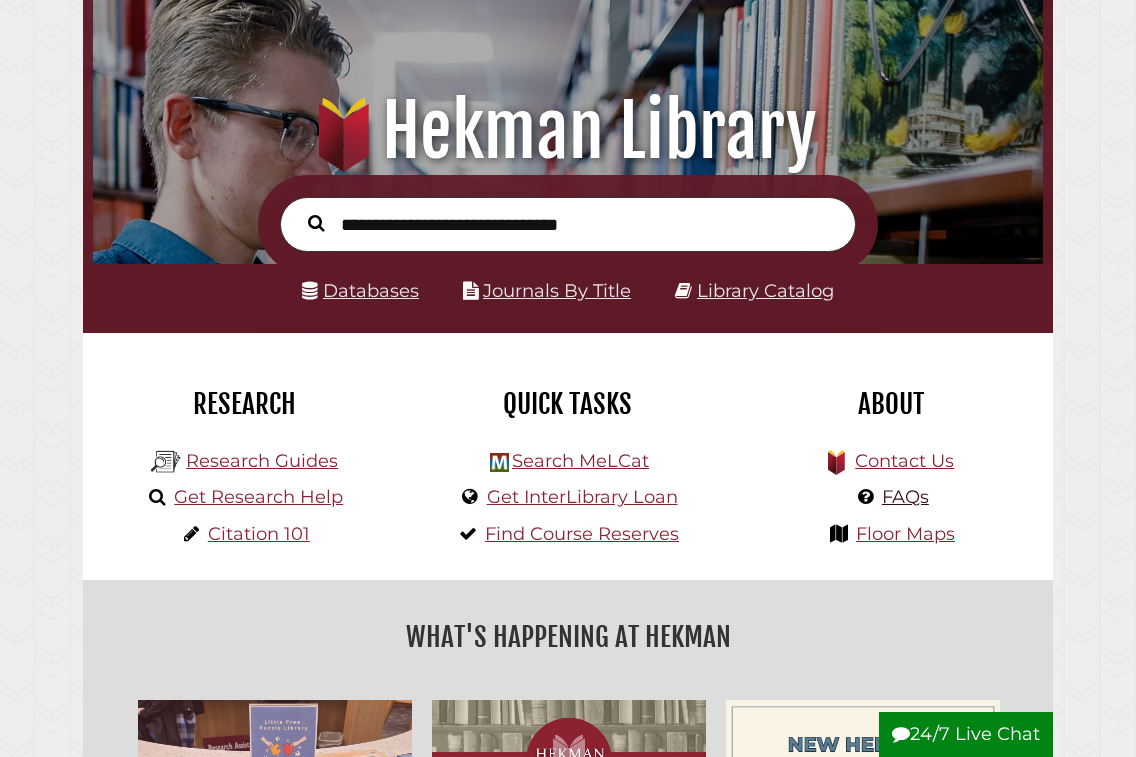 click on "FAQs" at bounding box center [905, 497] 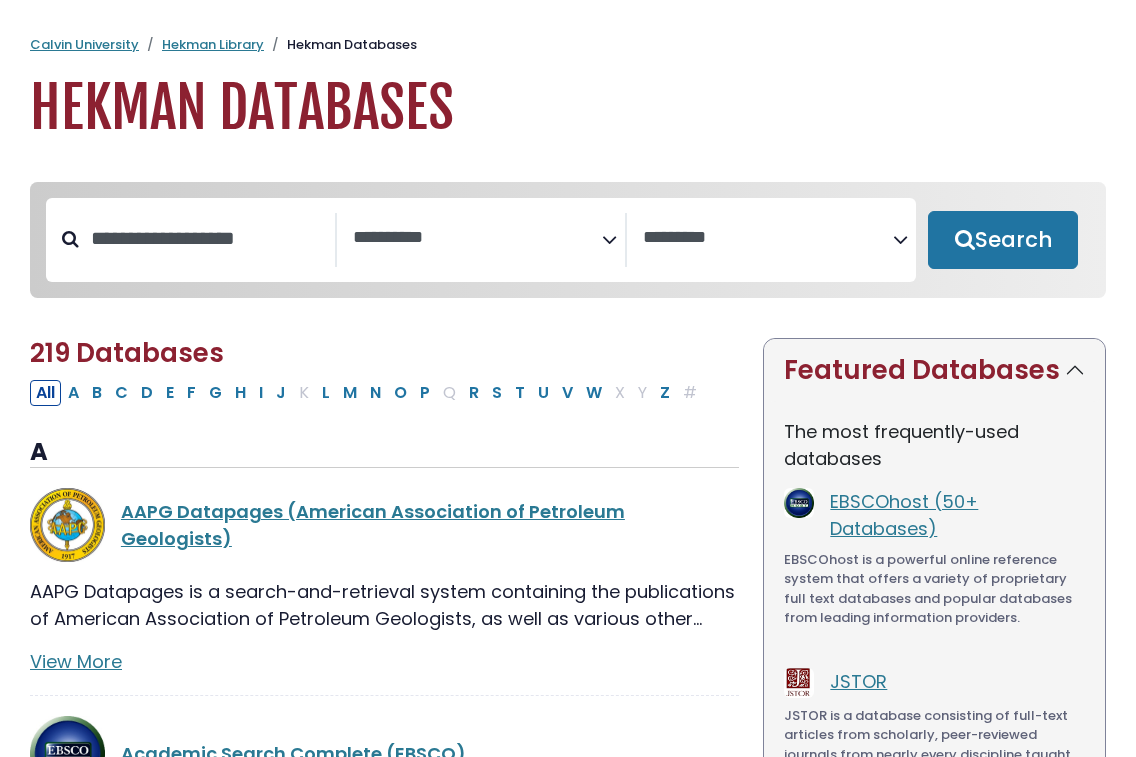 select 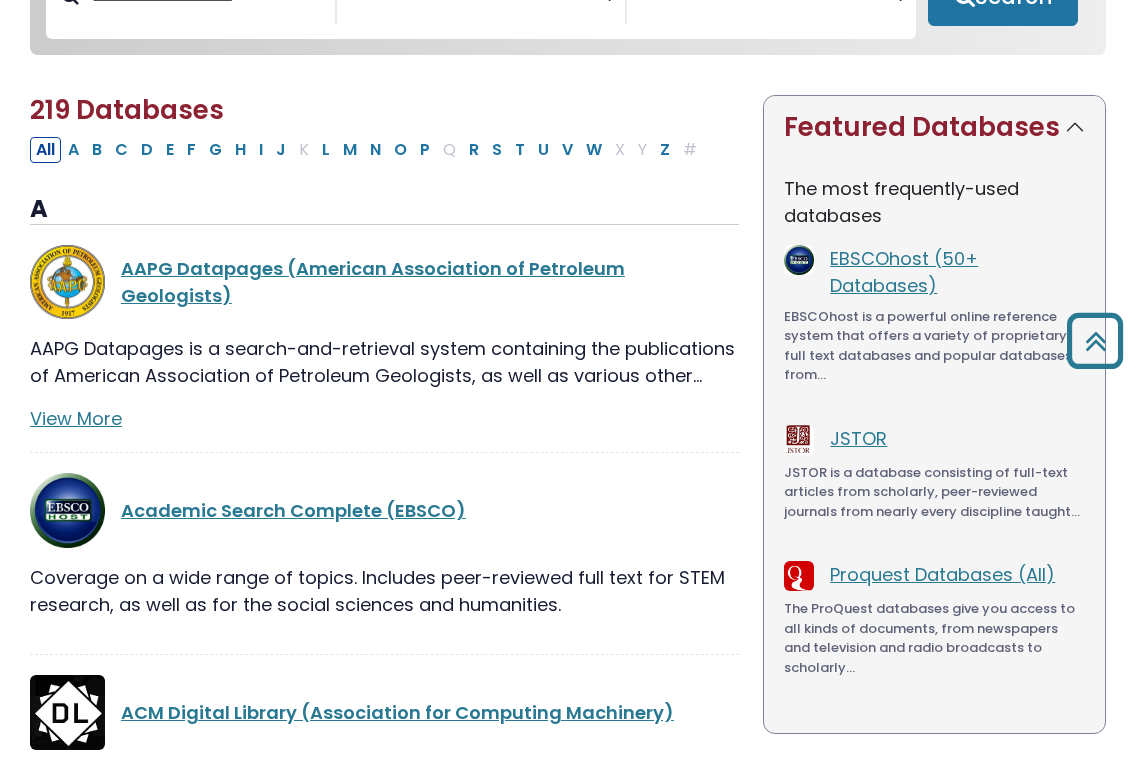 scroll, scrollTop: 240, scrollLeft: 0, axis: vertical 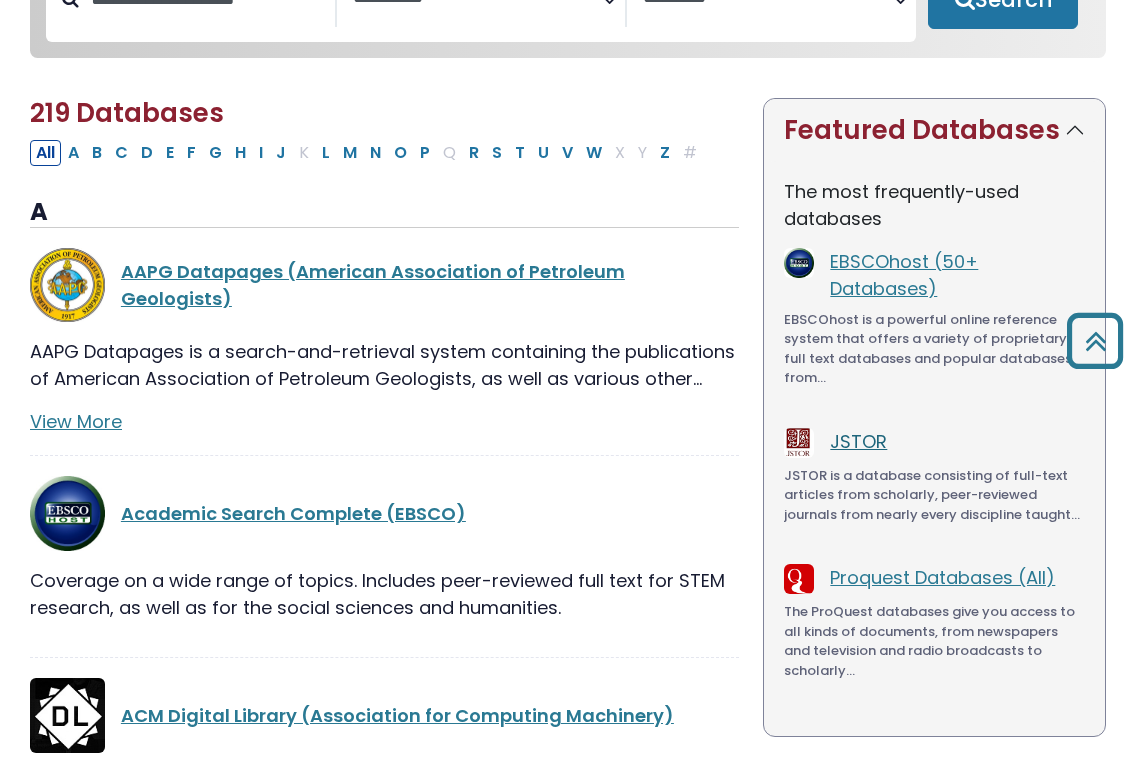 click on "JSTOR" at bounding box center (858, 441) 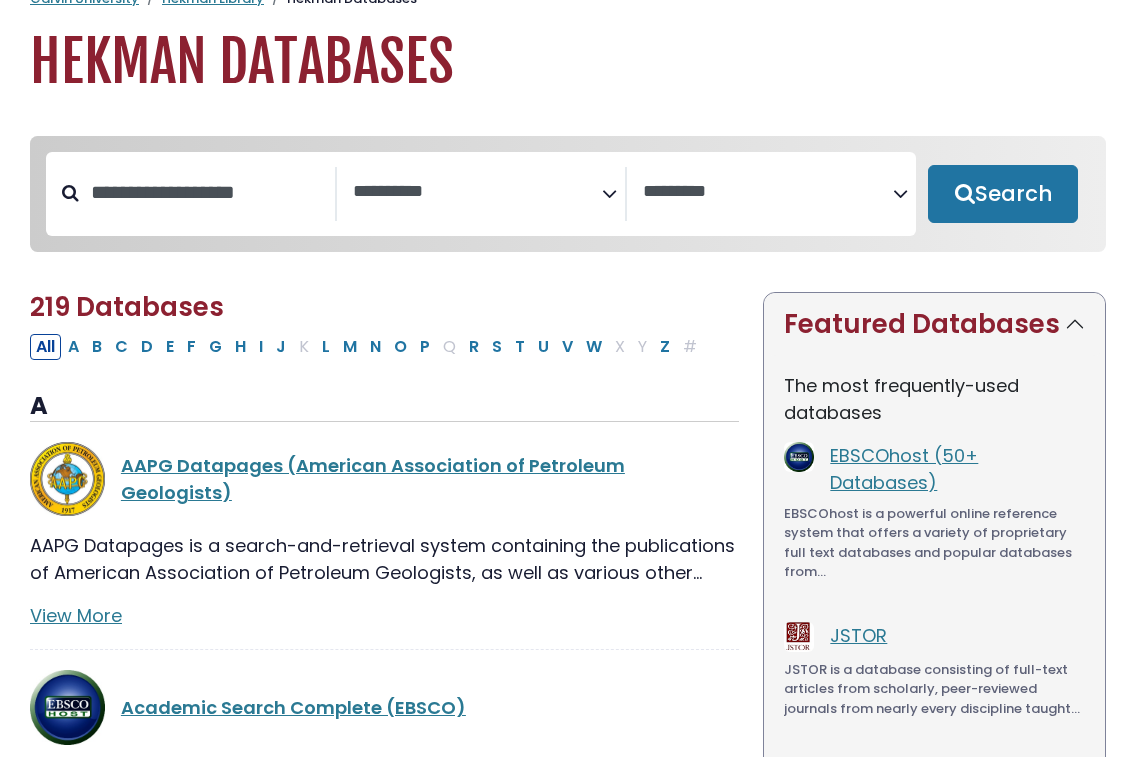 scroll, scrollTop: 99, scrollLeft: 0, axis: vertical 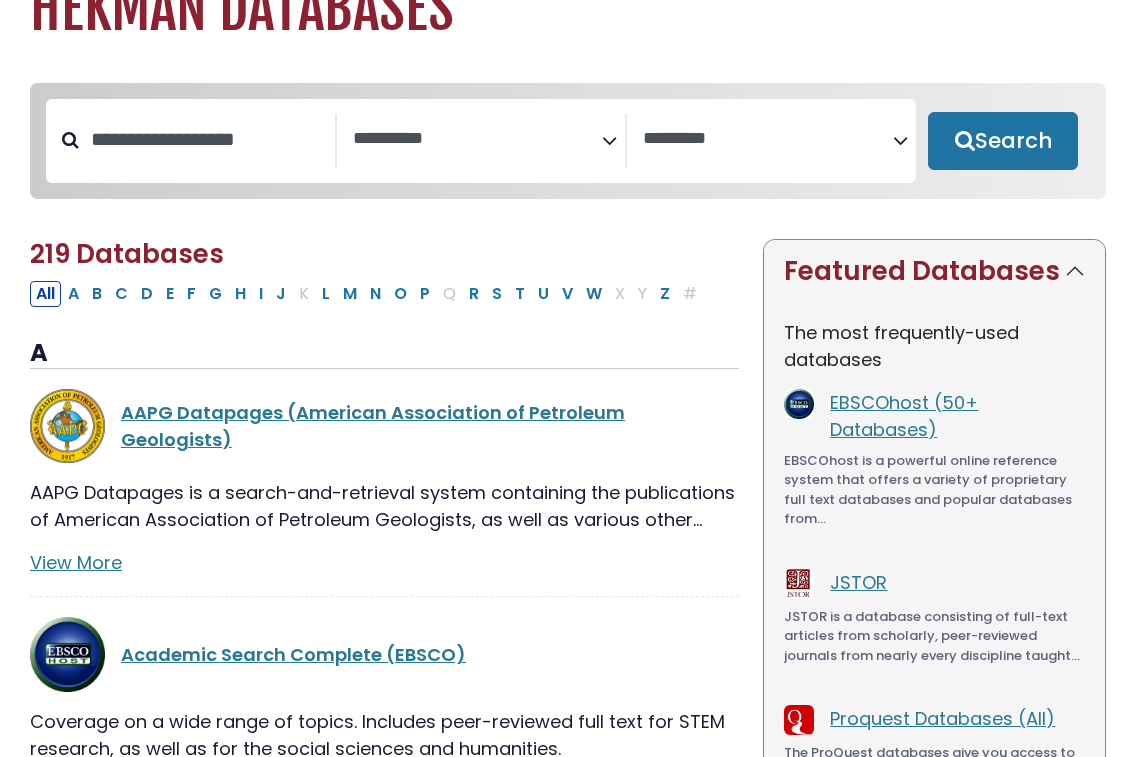 click at bounding box center [478, 141] 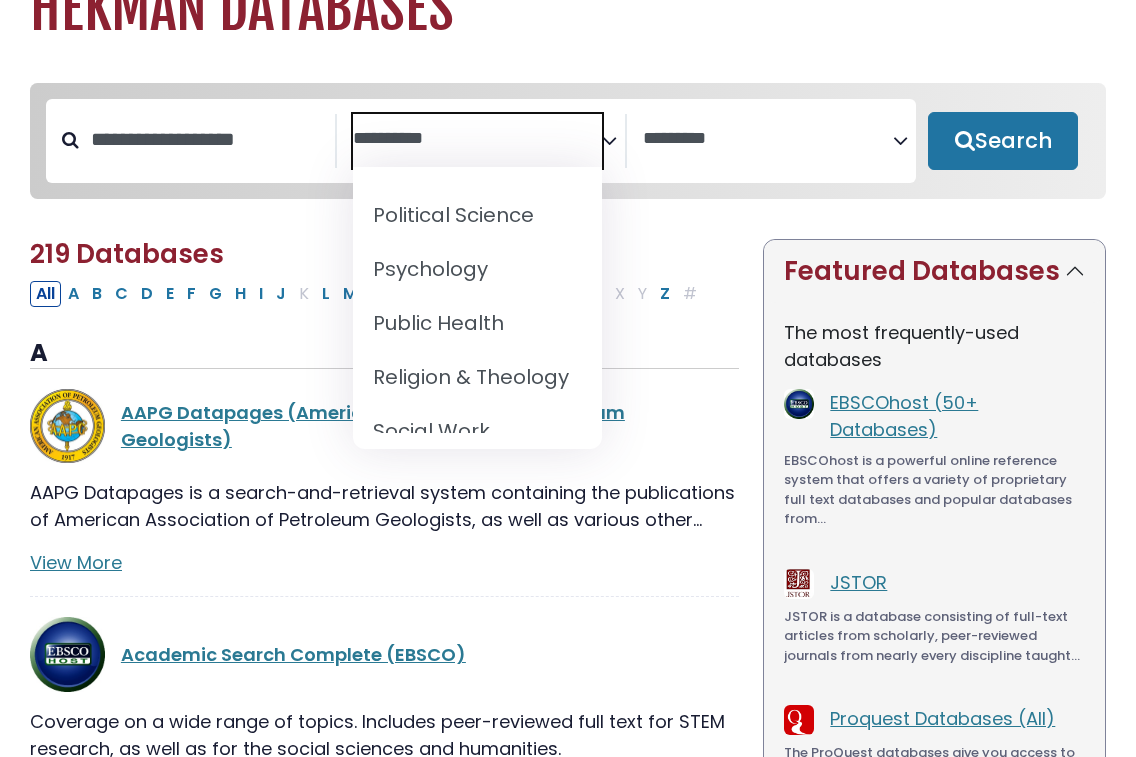 scroll, scrollTop: 1934, scrollLeft: 0, axis: vertical 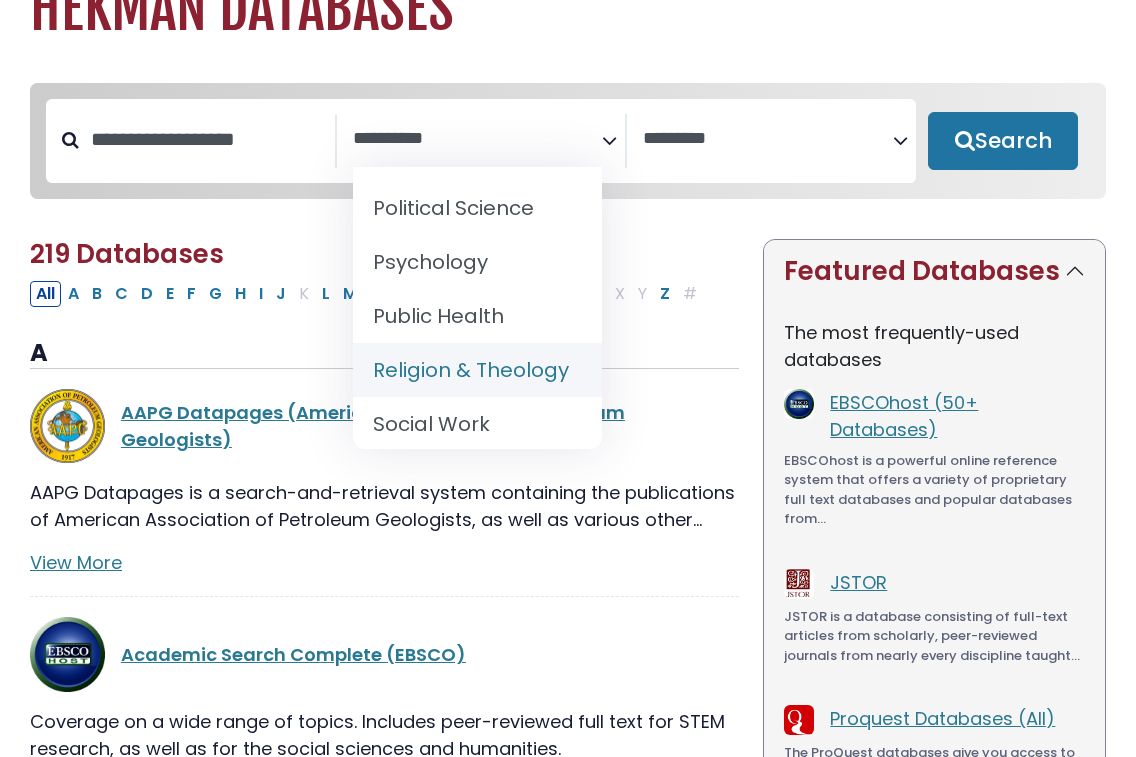 select on "*****" 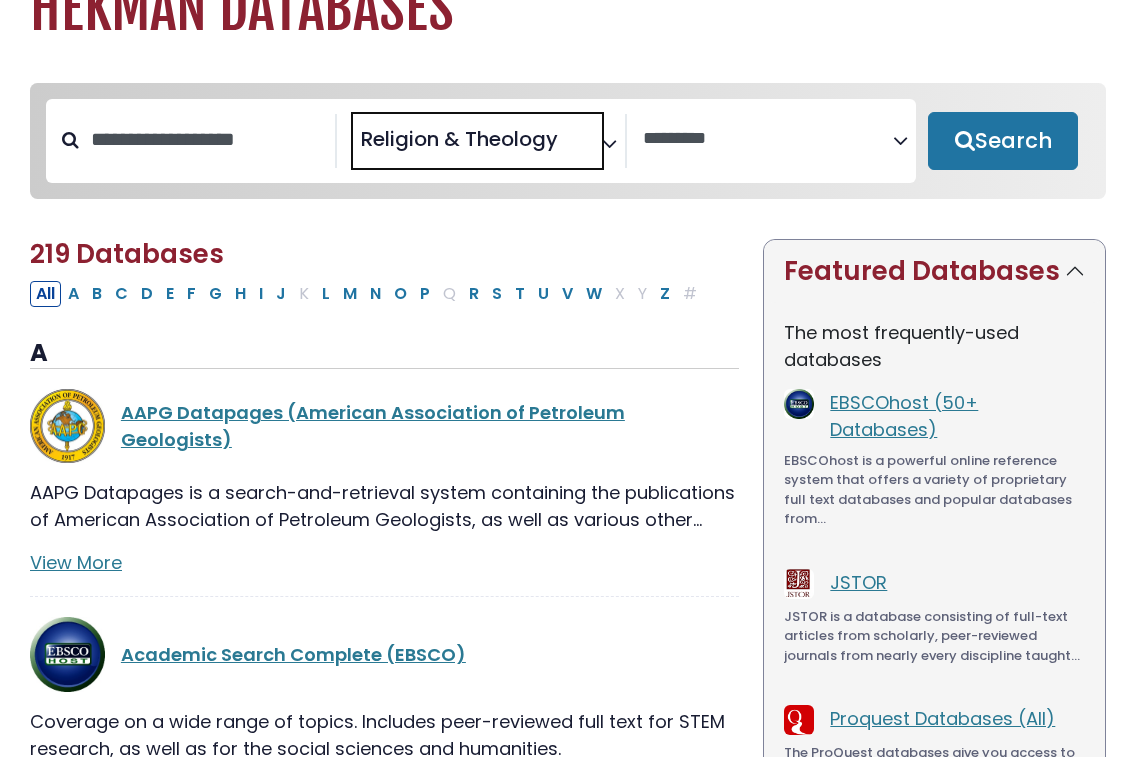 scroll, scrollTop: 864, scrollLeft: 0, axis: vertical 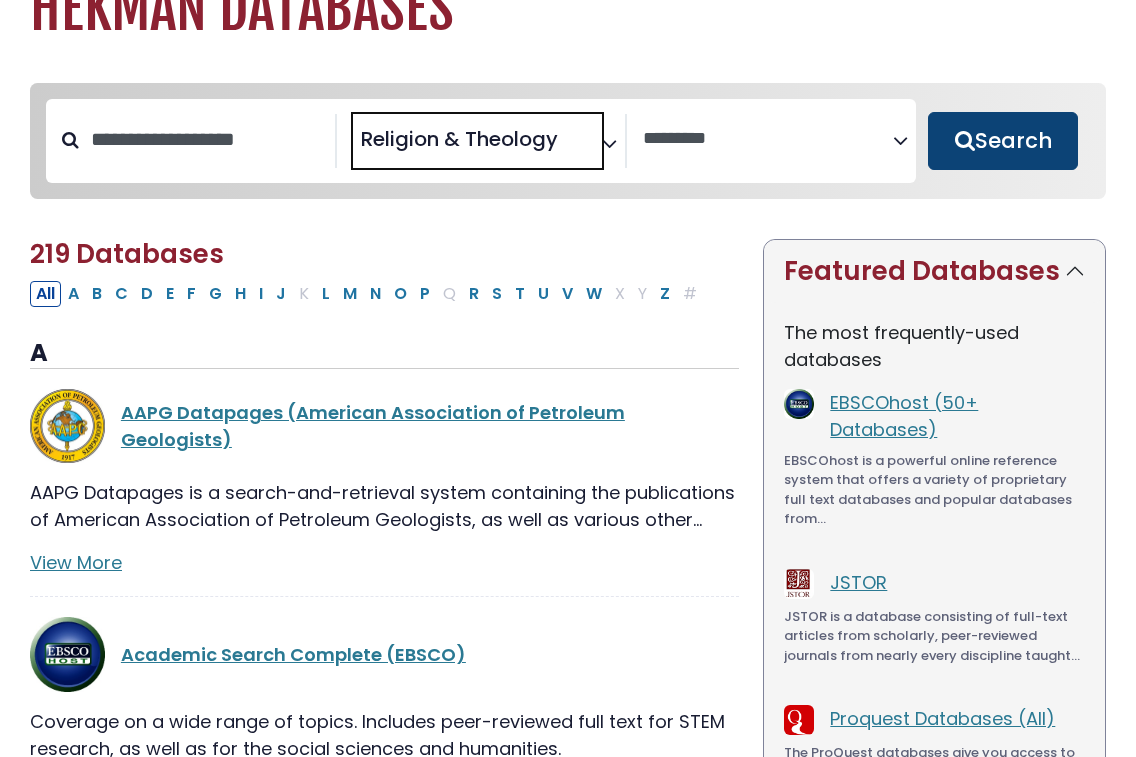 click on "Search" at bounding box center (1003, 141) 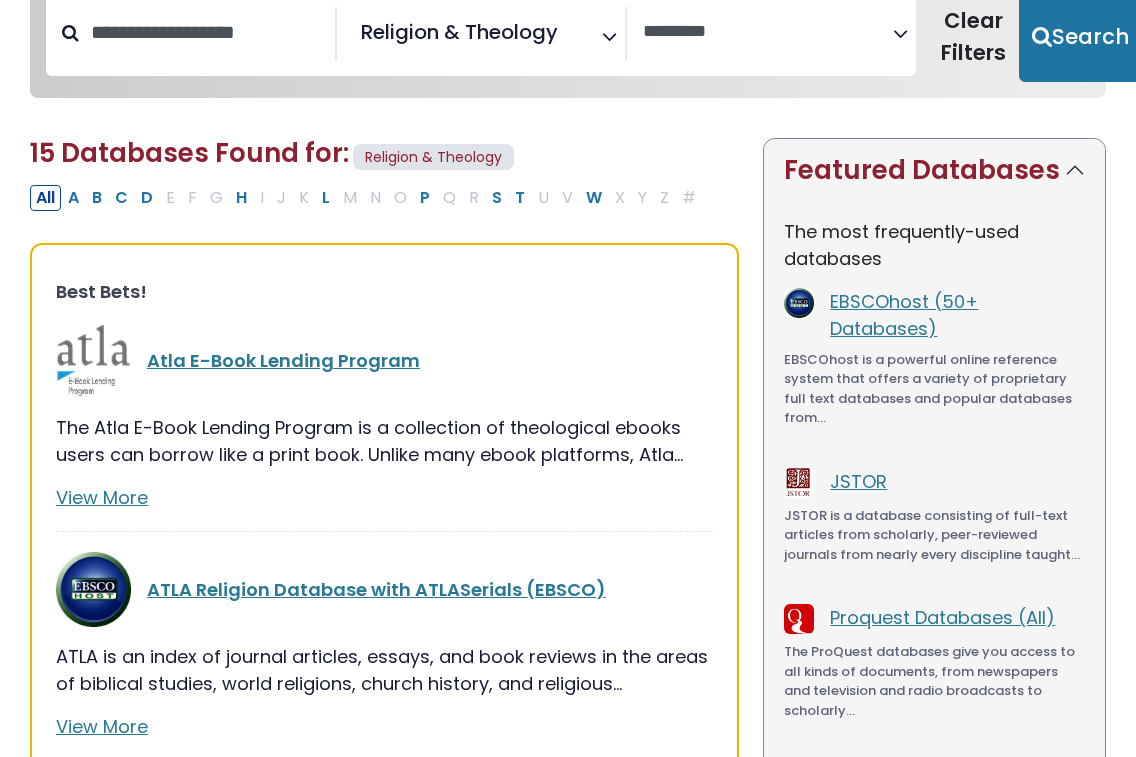 scroll, scrollTop: 204, scrollLeft: 0, axis: vertical 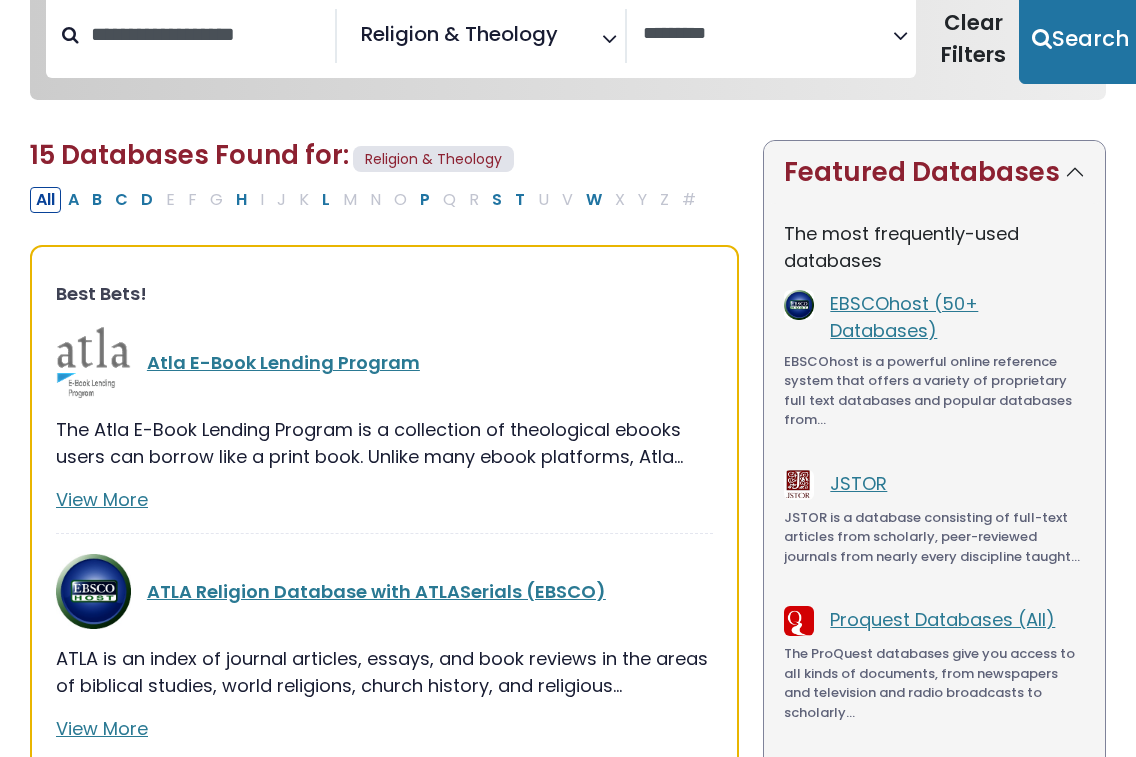 click at bounding box center [569, 40] 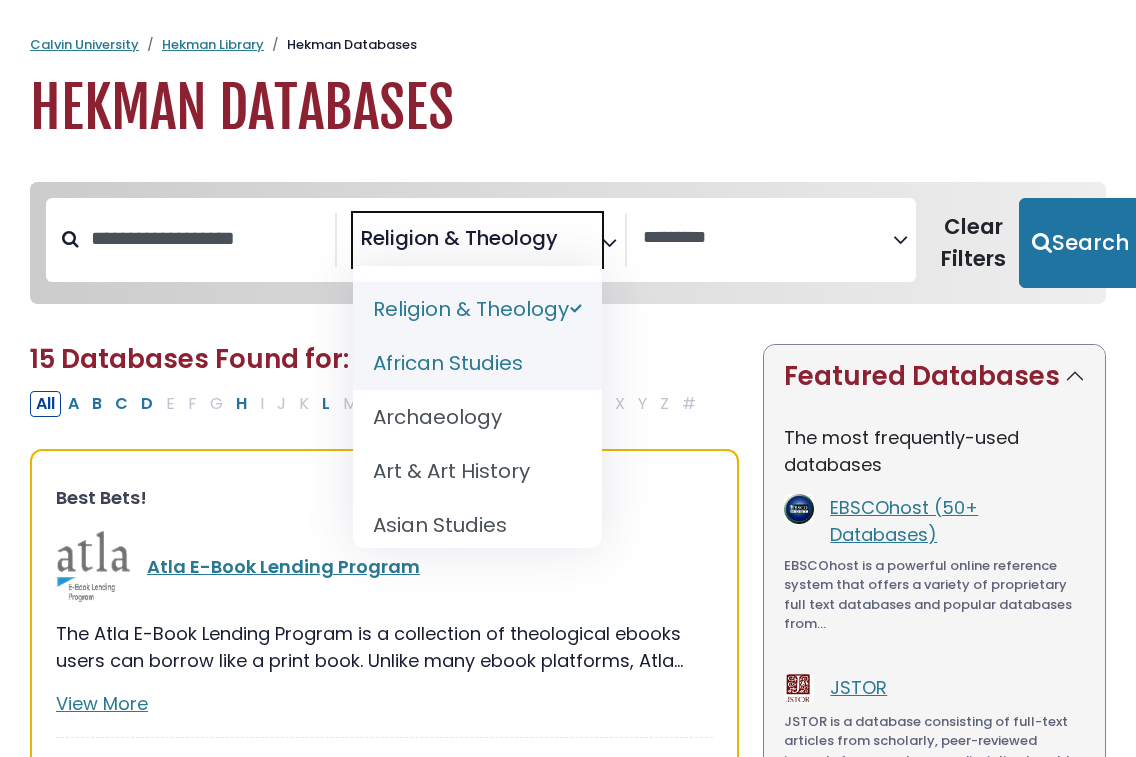 scroll, scrollTop: 0, scrollLeft: 0, axis: both 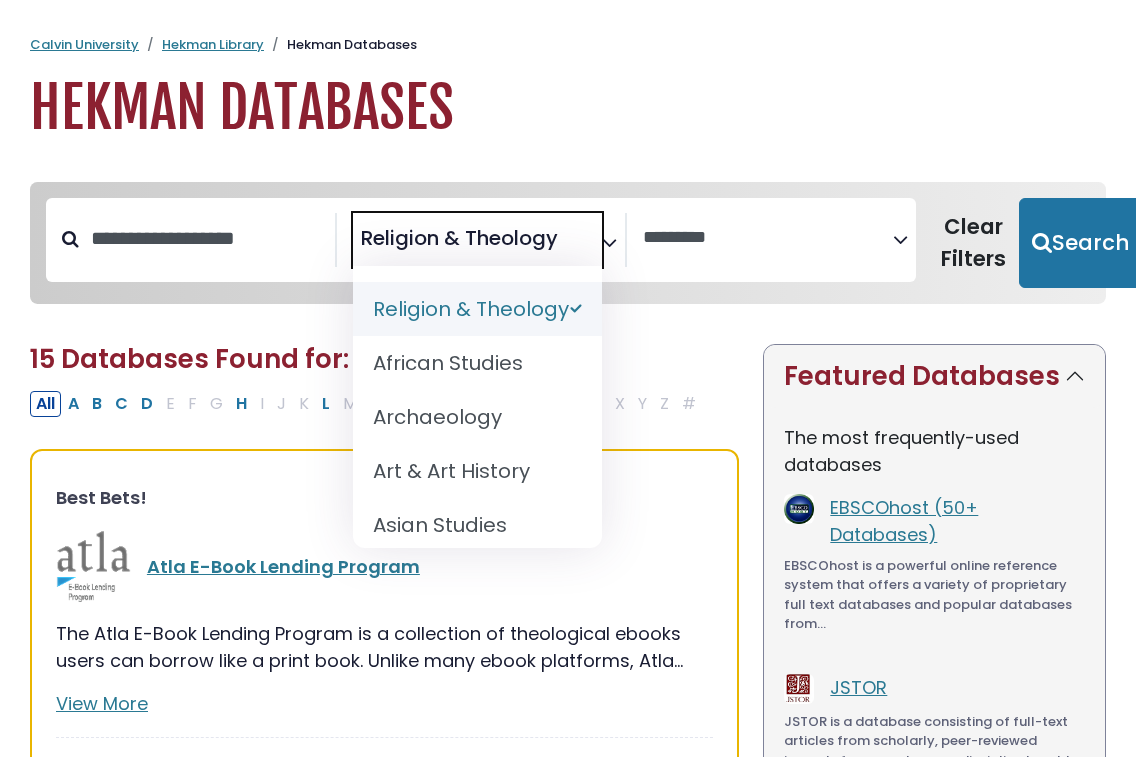 click on "Skip to Main Content
Calvin University Hekman Library Hekman Databases
Hekman Databases
Toggle search filters navigation" at bounding box center [568, 2200] 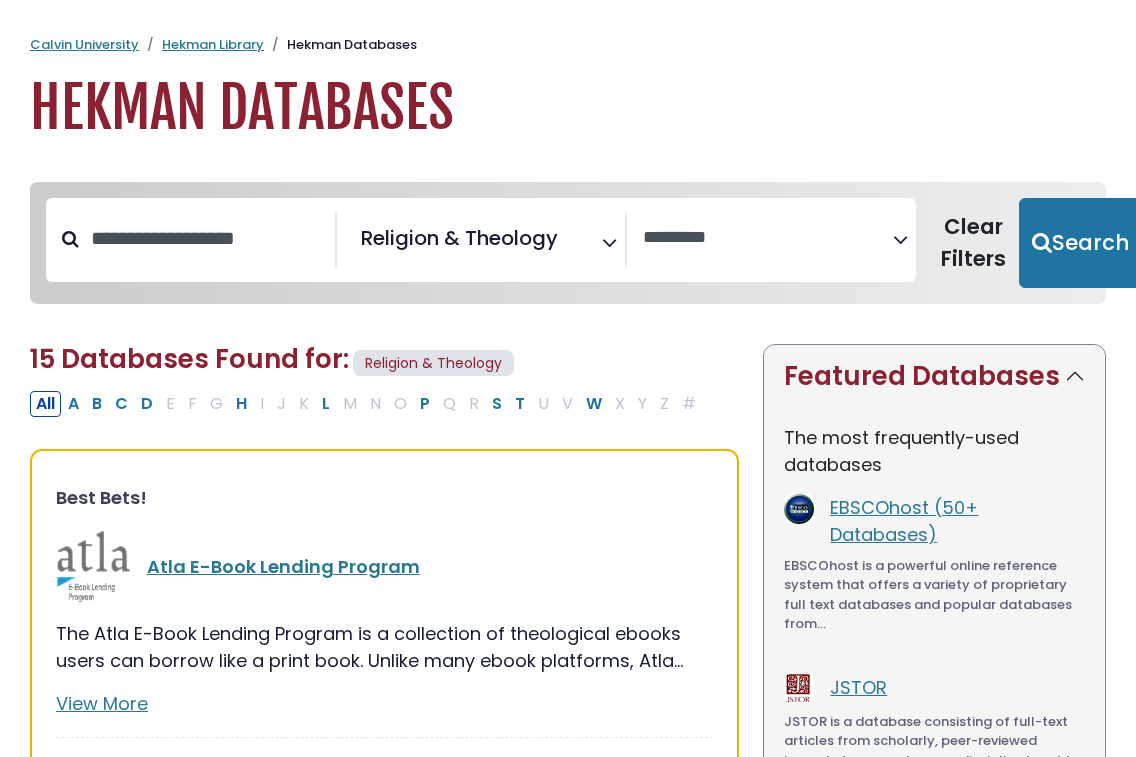 scroll, scrollTop: 99, scrollLeft: 0, axis: vertical 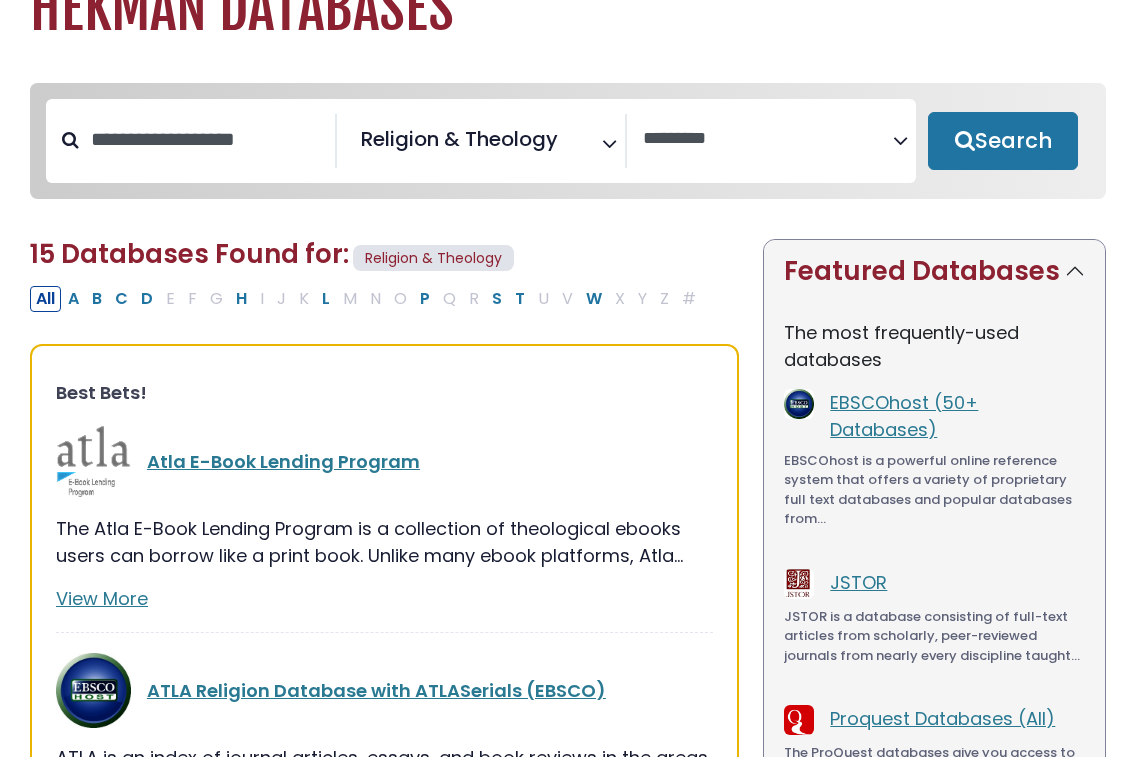 select 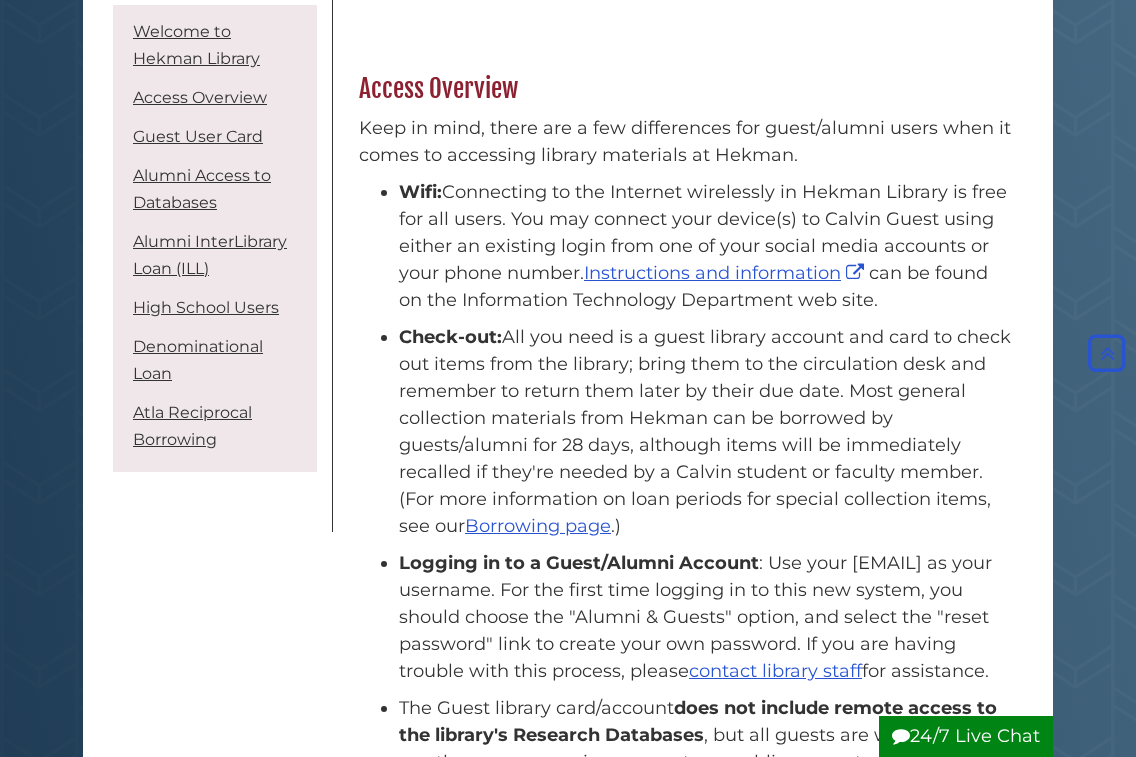 scroll, scrollTop: 559, scrollLeft: 0, axis: vertical 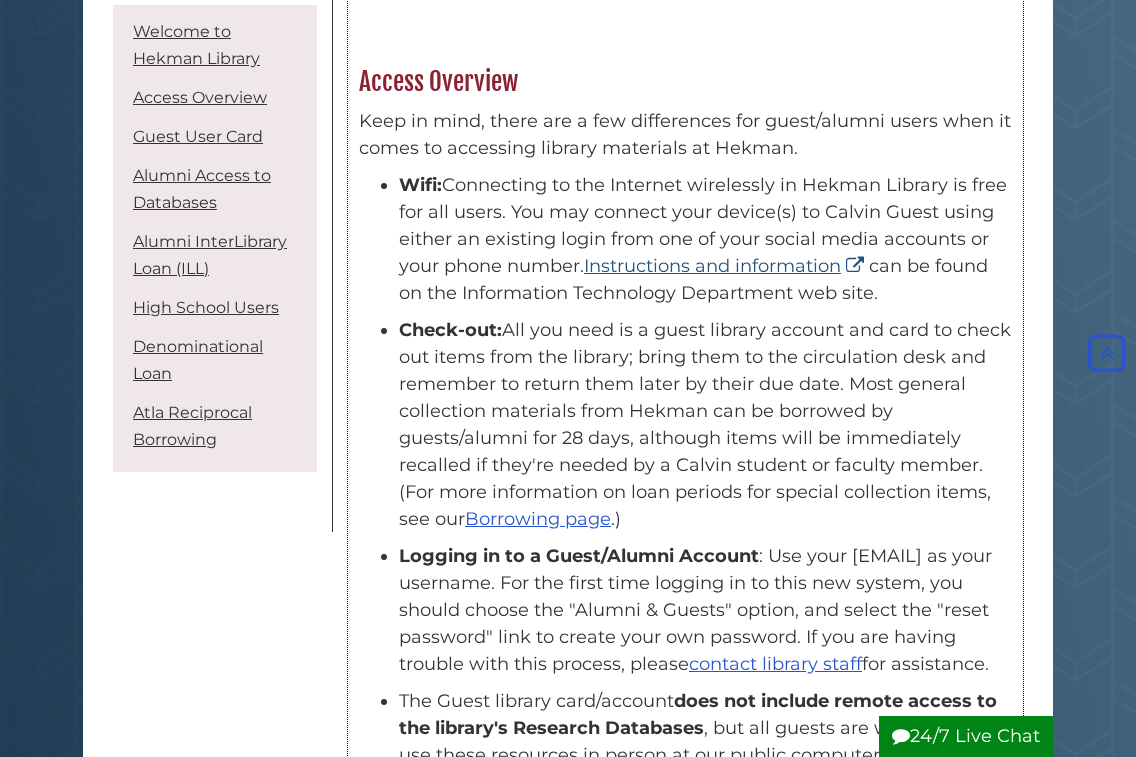click on "Instructions and information" at bounding box center (726, 266) 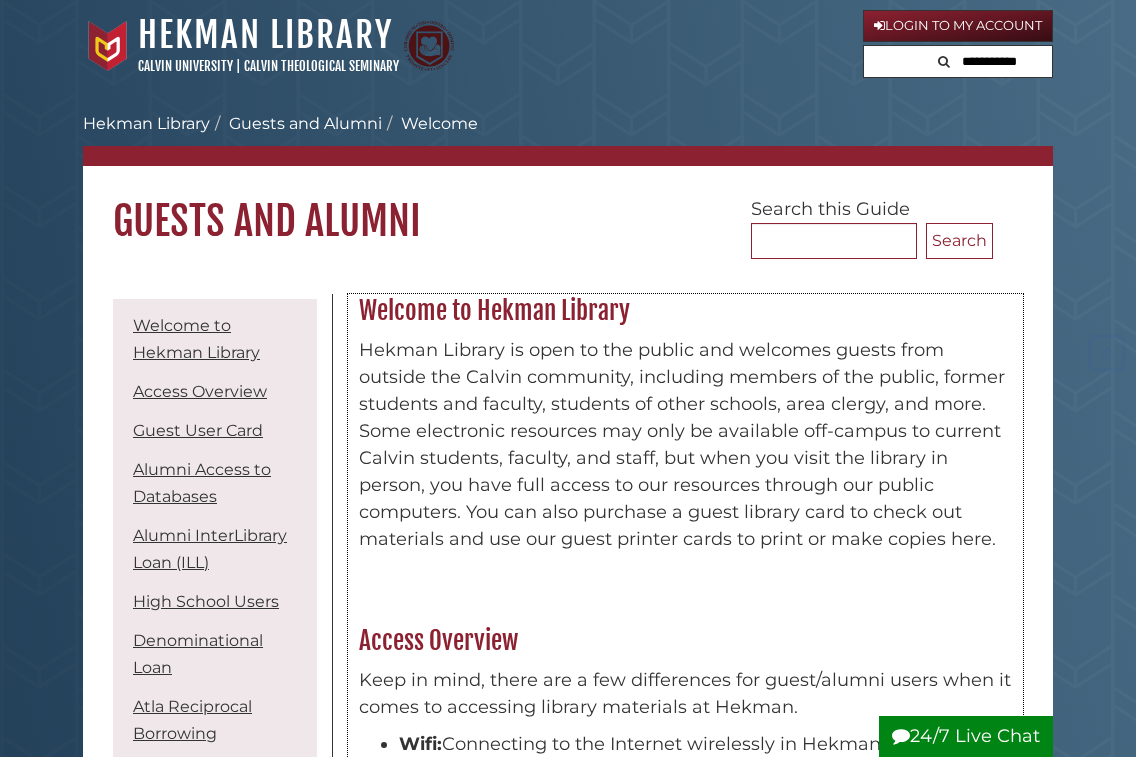 scroll, scrollTop: 0, scrollLeft: 0, axis: both 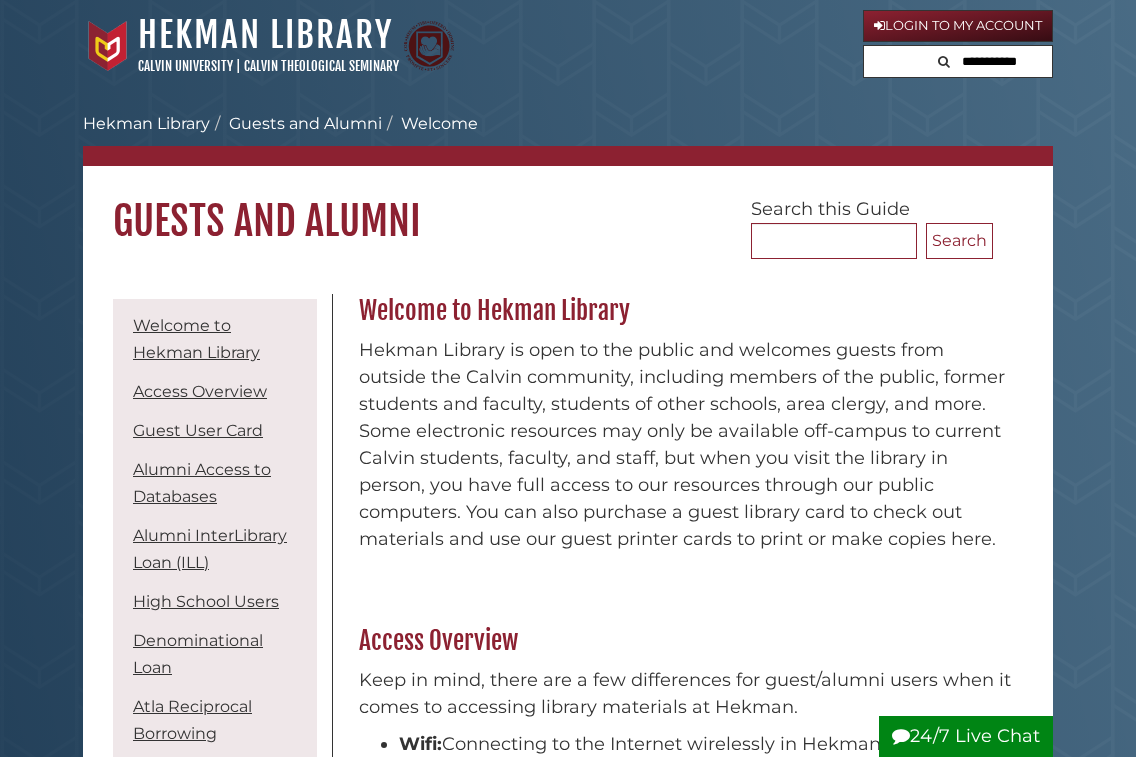 click on "Hekman Library" at bounding box center (146, 123) 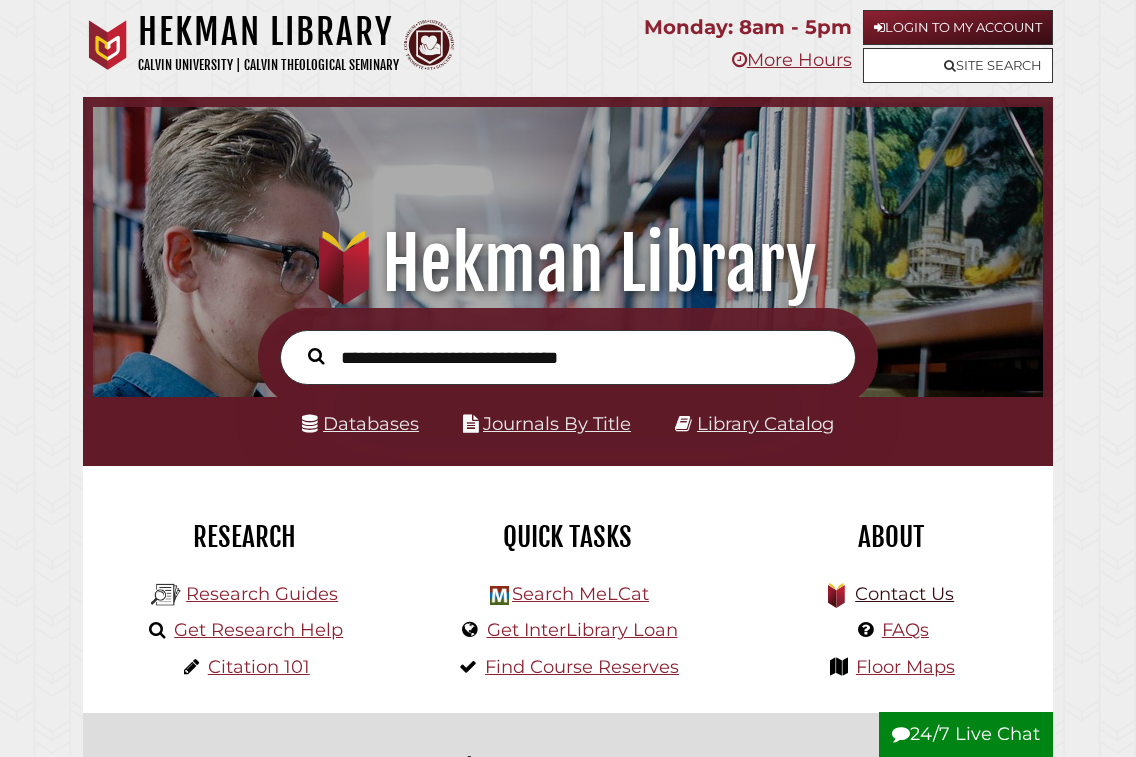 scroll, scrollTop: 220, scrollLeft: 0, axis: vertical 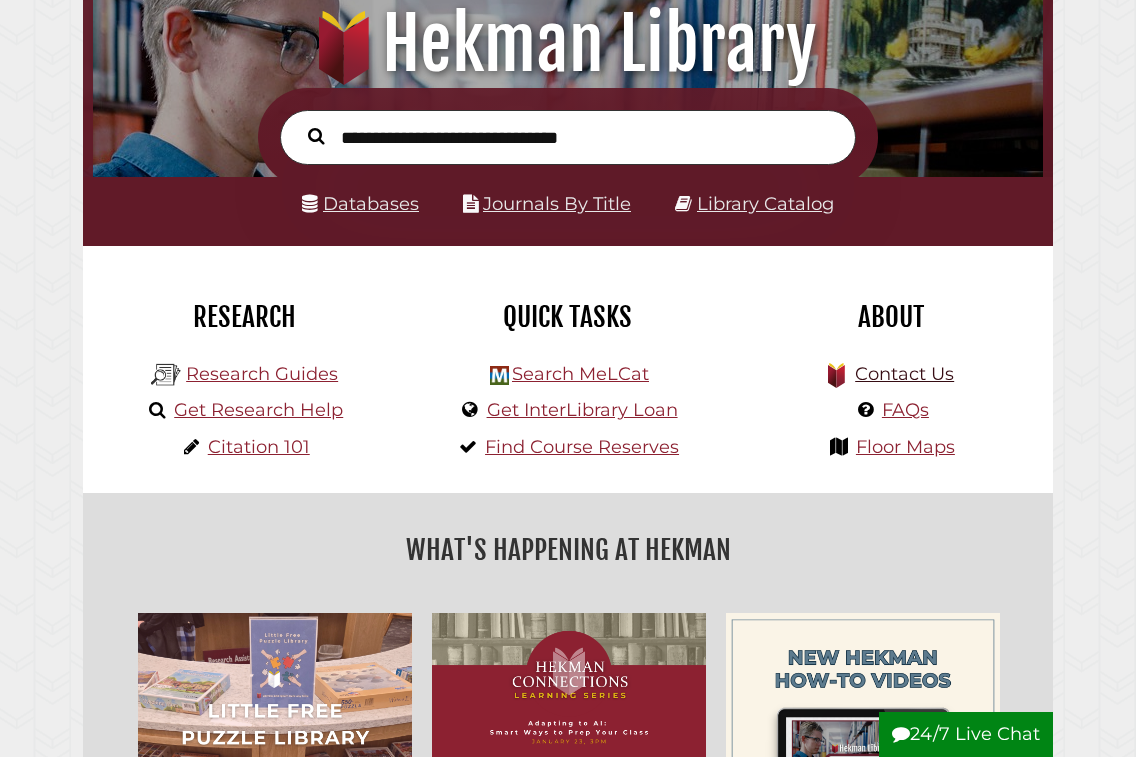 click on "Contact Us" at bounding box center [904, 374] 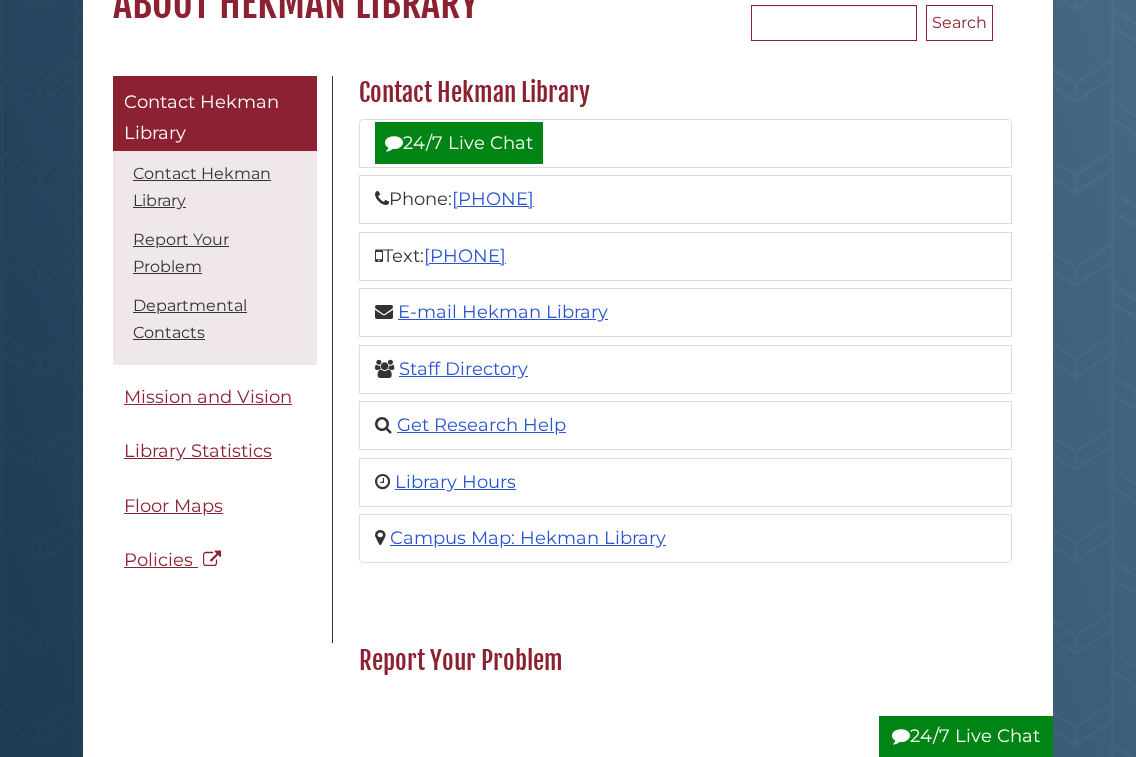 scroll, scrollTop: 273, scrollLeft: 0, axis: vertical 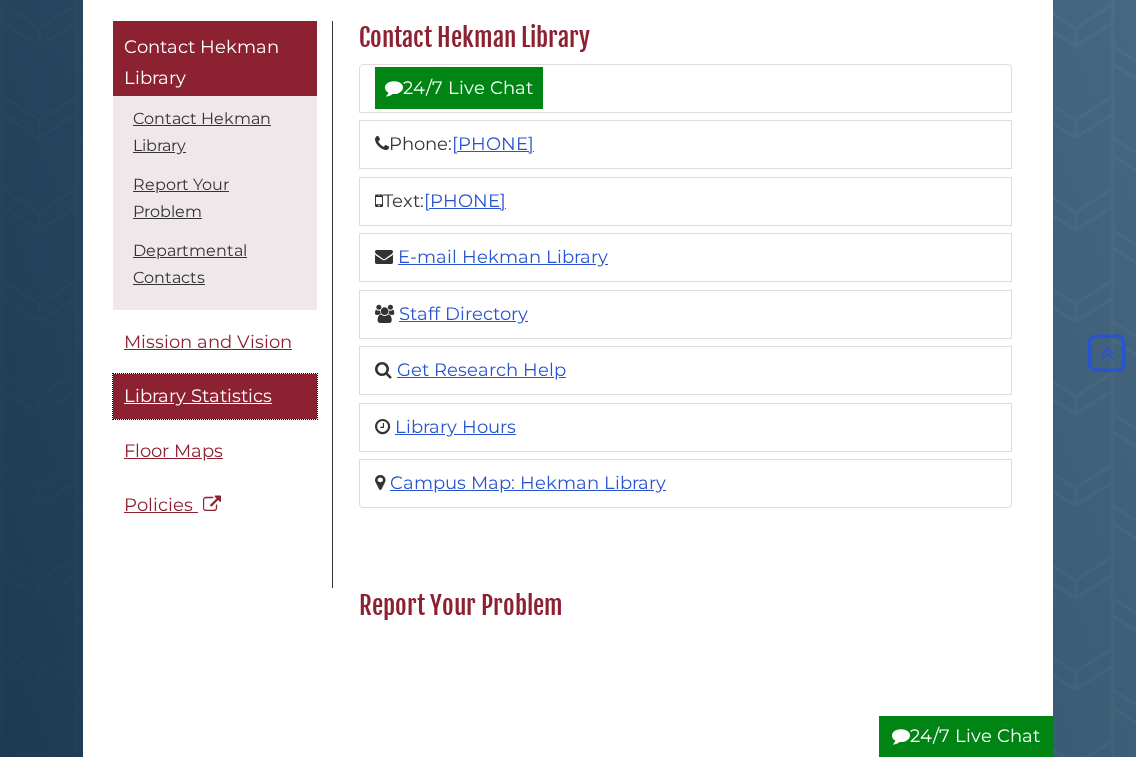 click on "Library Statistics" at bounding box center (198, 396) 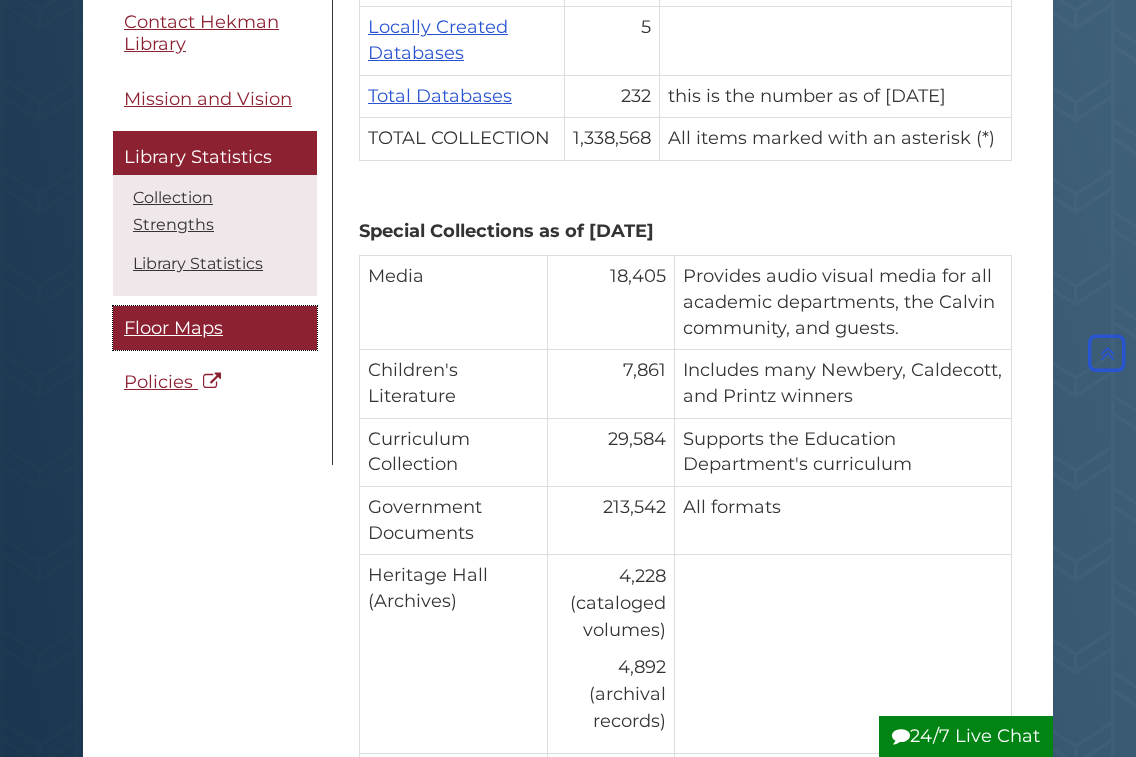 scroll, scrollTop: 1117, scrollLeft: 0, axis: vertical 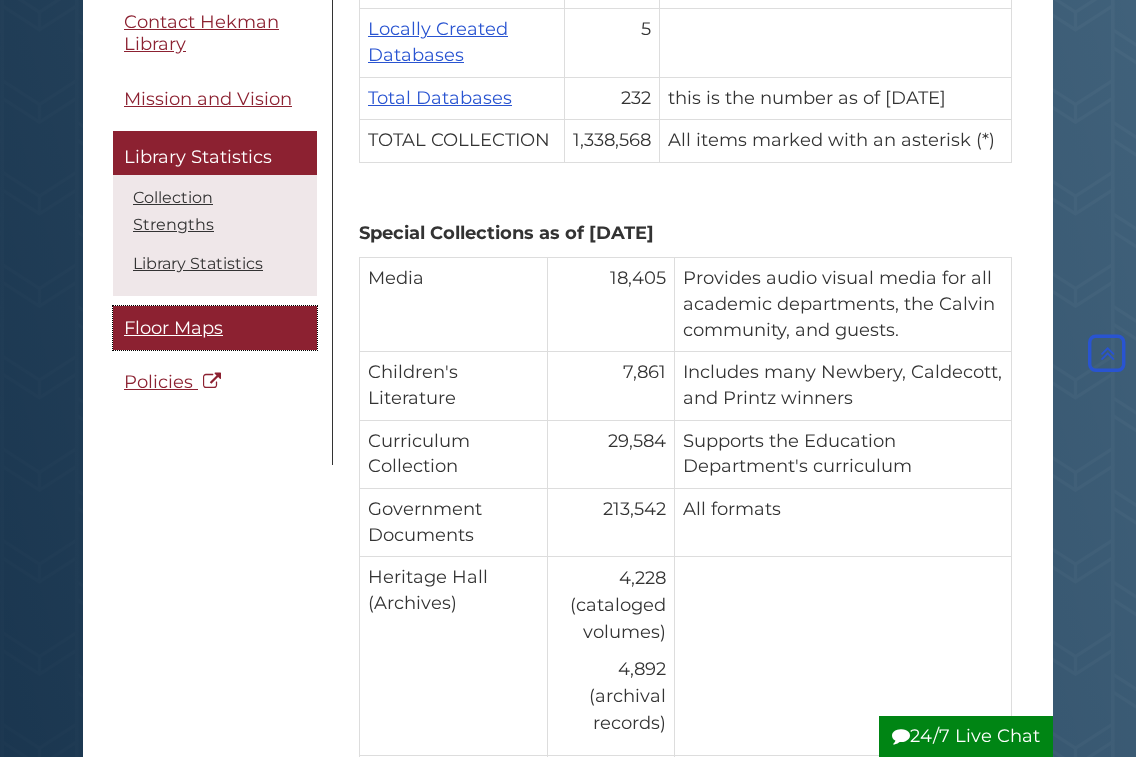 click on "Floor Maps" at bounding box center (215, 328) 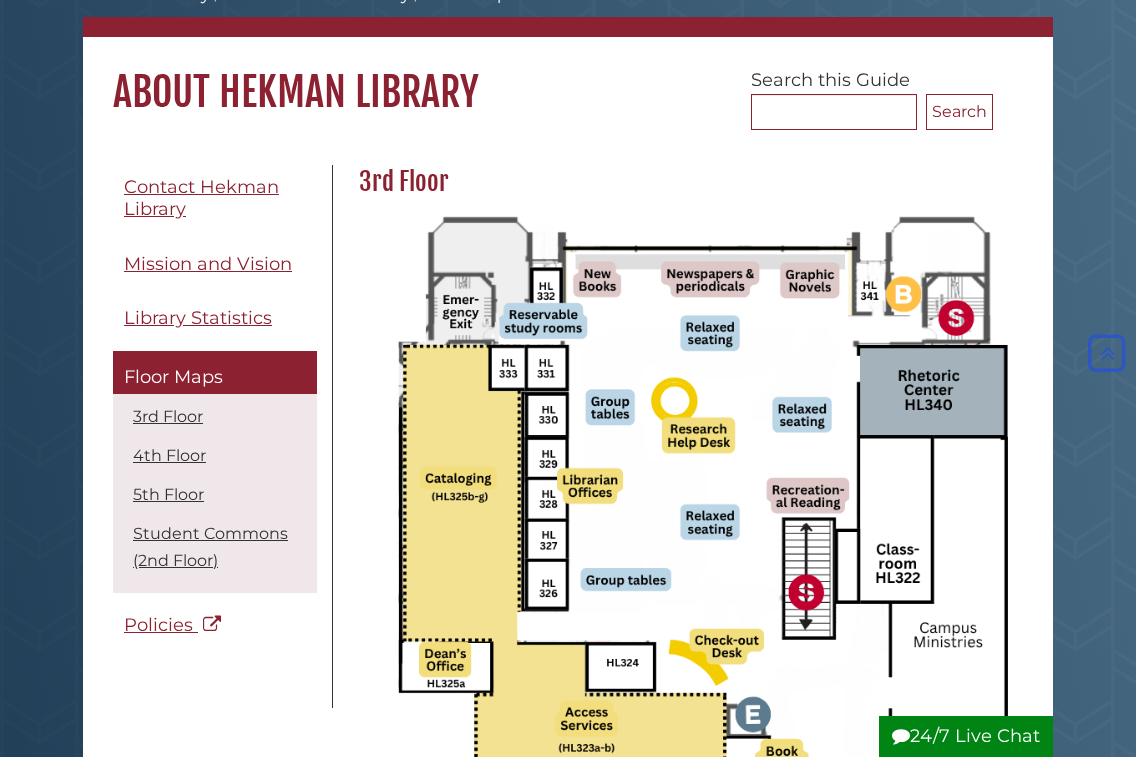 scroll, scrollTop: 127, scrollLeft: 0, axis: vertical 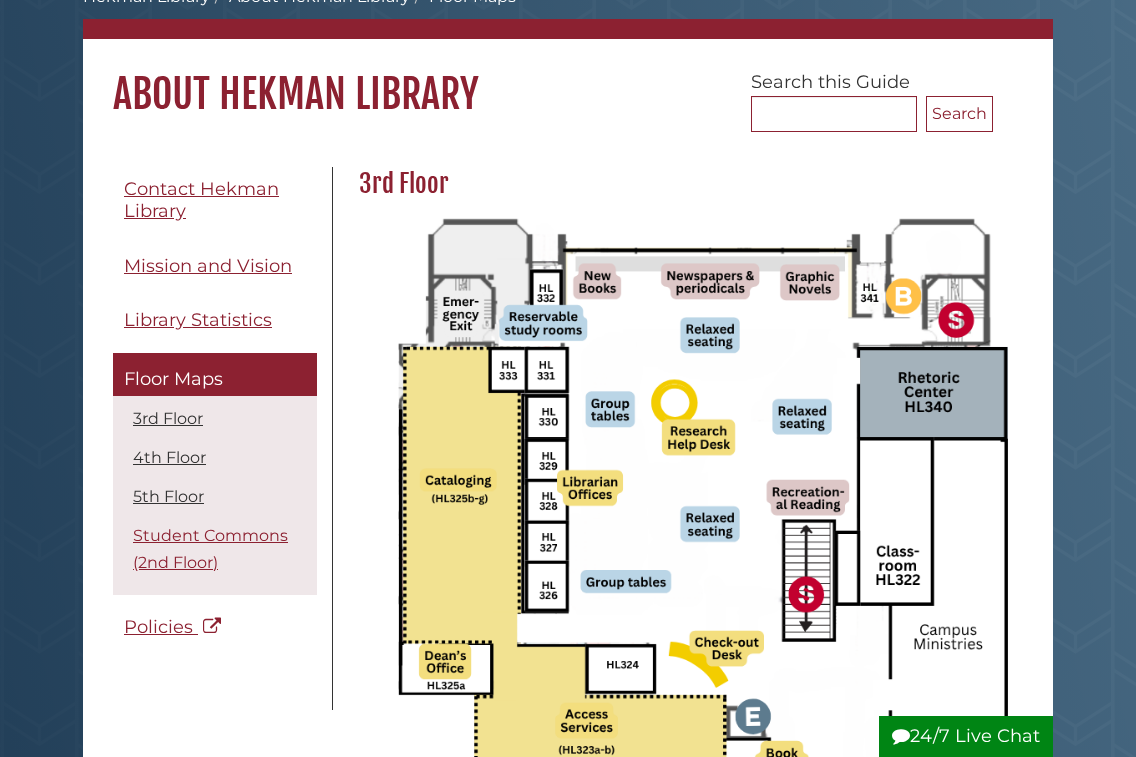 click on "Student Commons (2nd Floor)" at bounding box center [210, 549] 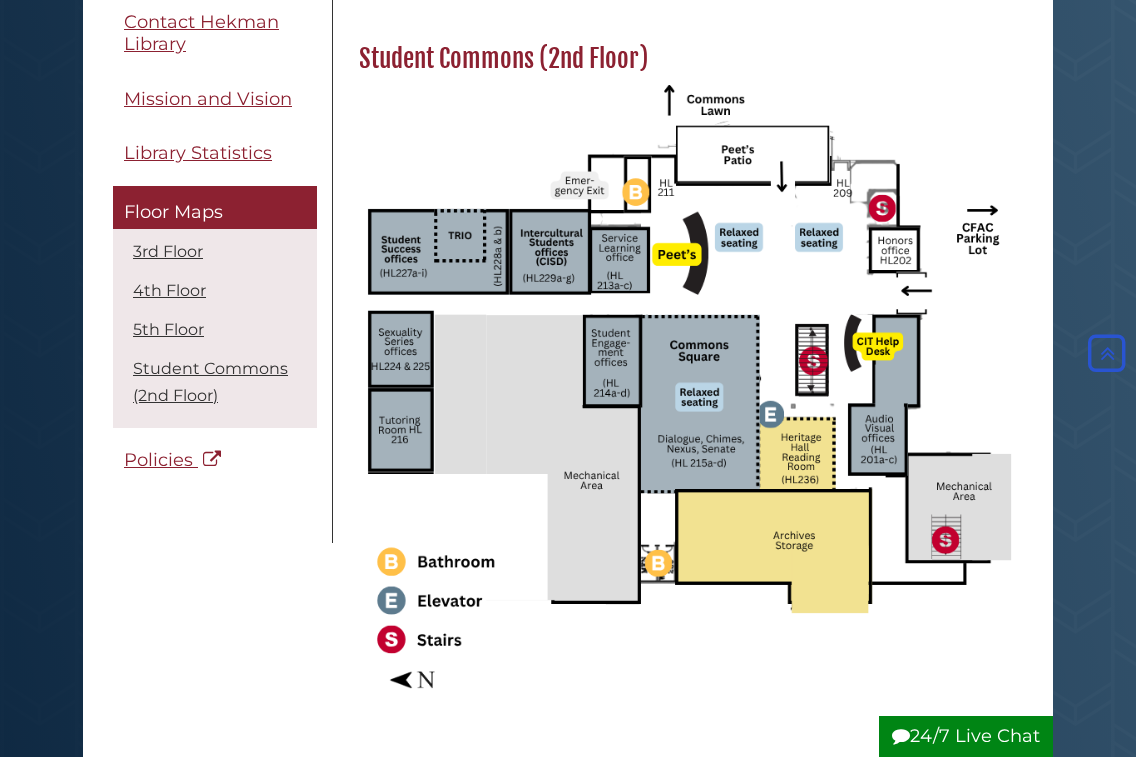 scroll, scrollTop: 2904, scrollLeft: 0, axis: vertical 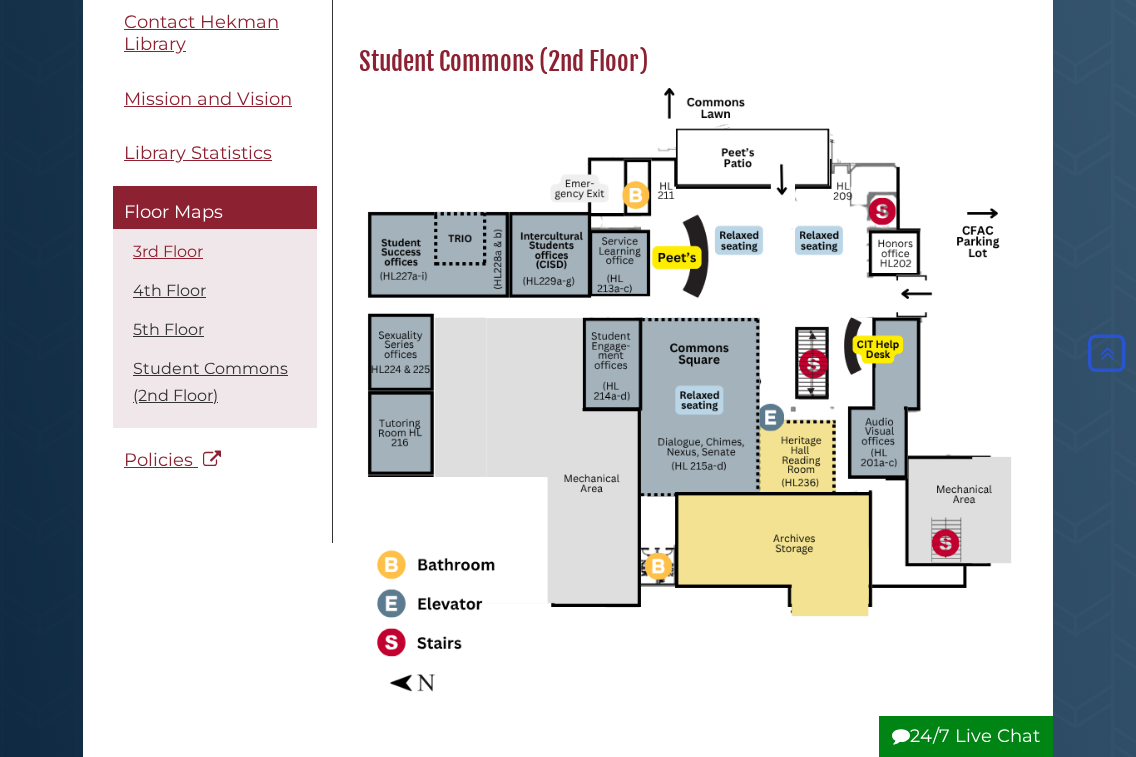 click on "3rd Floor" at bounding box center [168, 252] 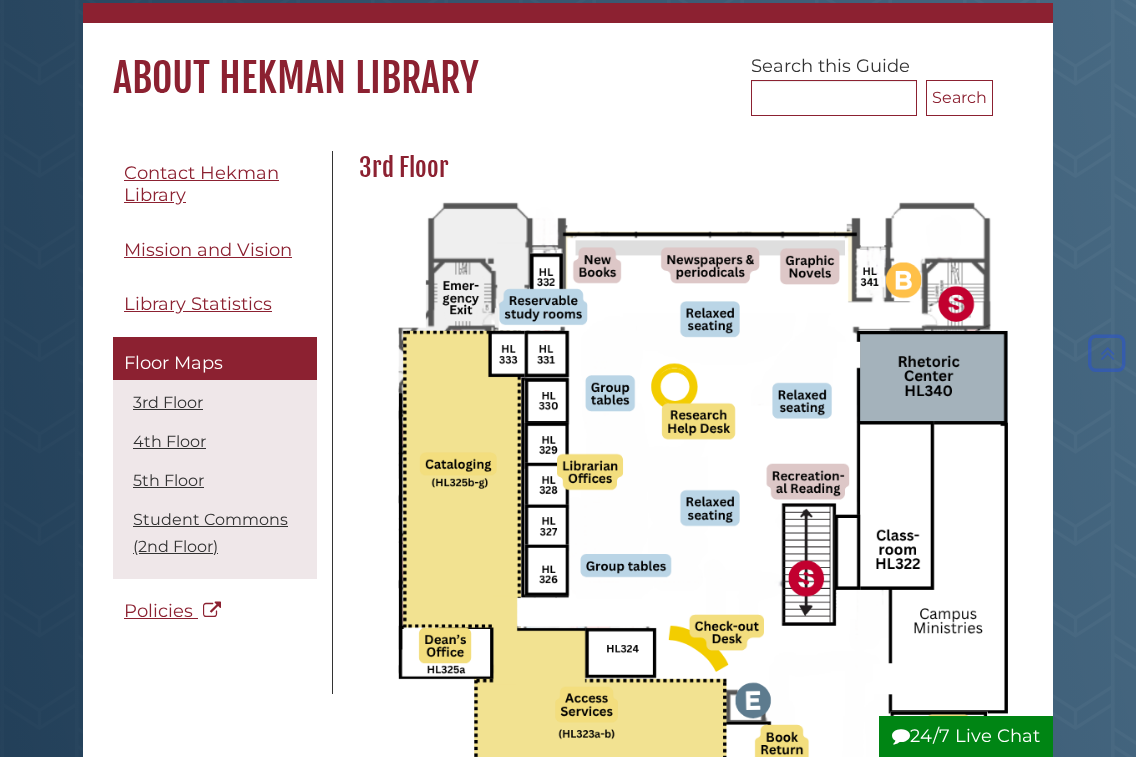 scroll, scrollTop: 142, scrollLeft: 0, axis: vertical 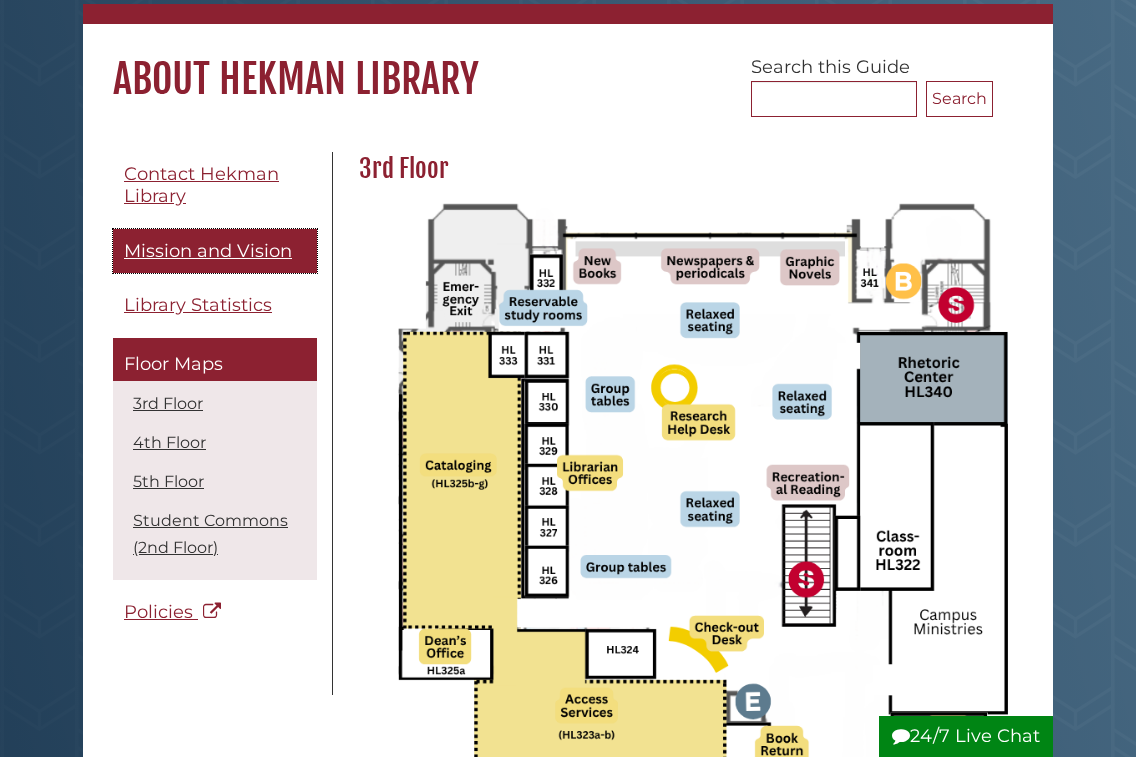 click on "Mission and Vision" at bounding box center (208, 251) 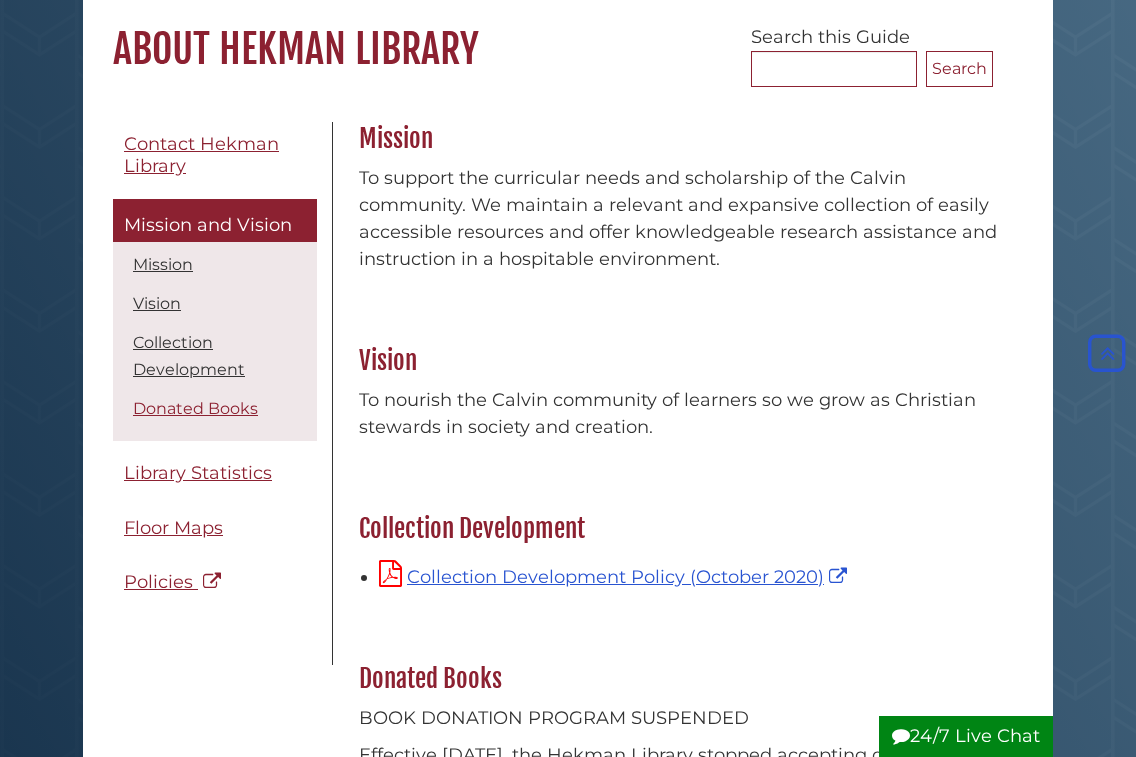 scroll, scrollTop: 164, scrollLeft: 0, axis: vertical 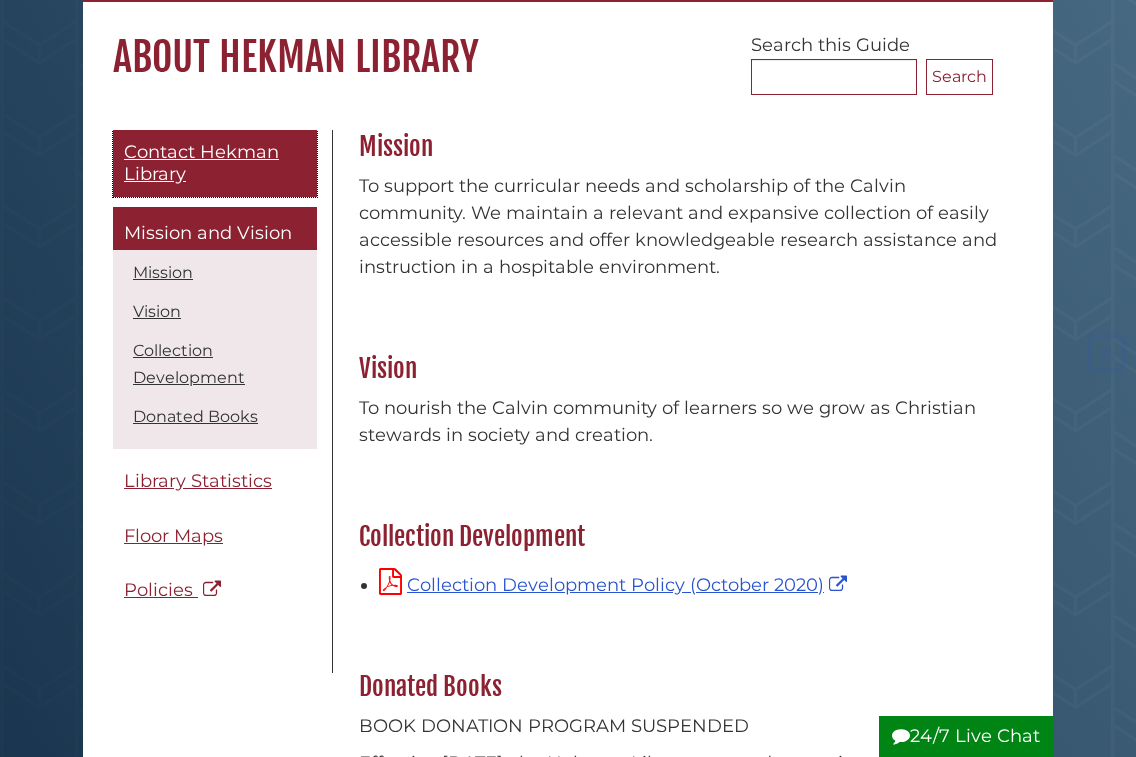 click on "Contact Hekman Library" at bounding box center [201, 163] 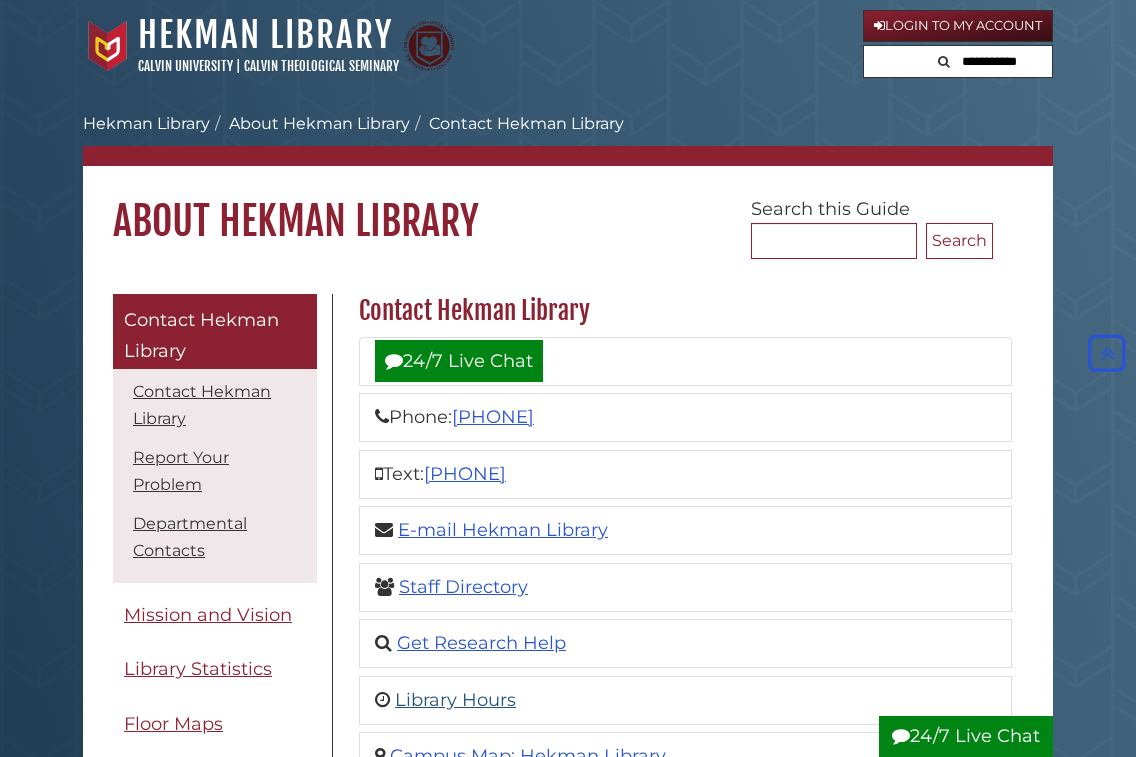 scroll, scrollTop: 430, scrollLeft: 0, axis: vertical 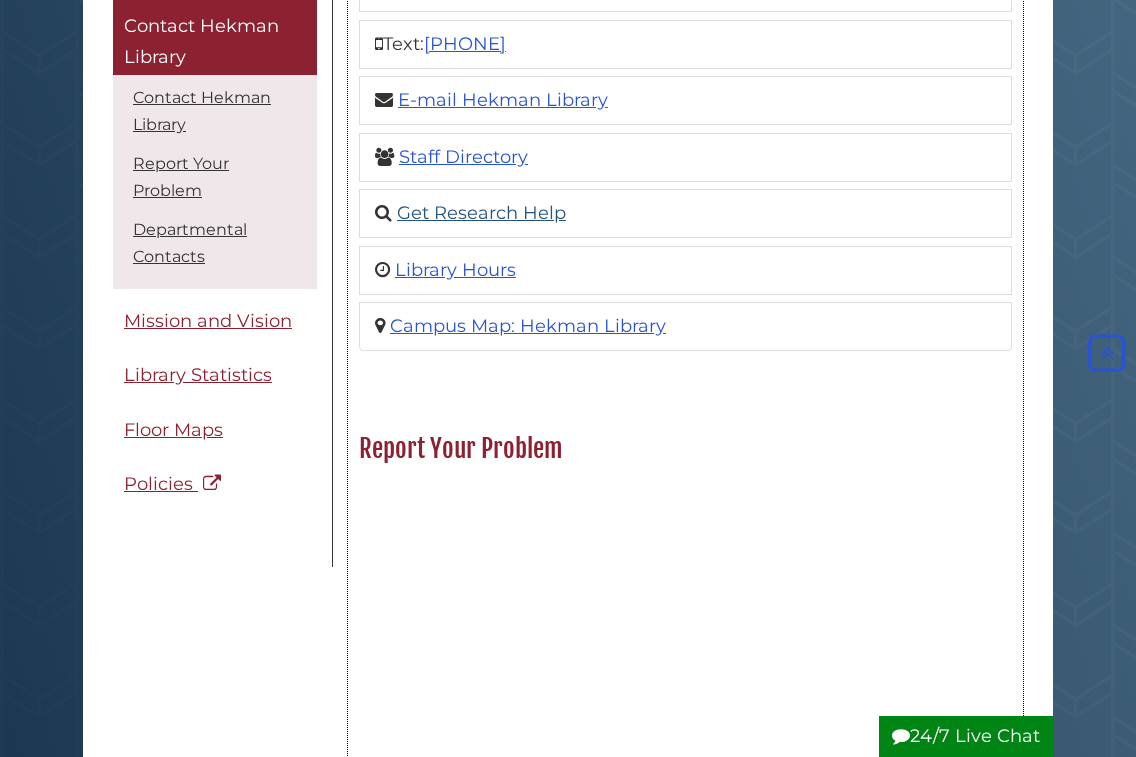 click on "Get Research Help" at bounding box center [481, 213] 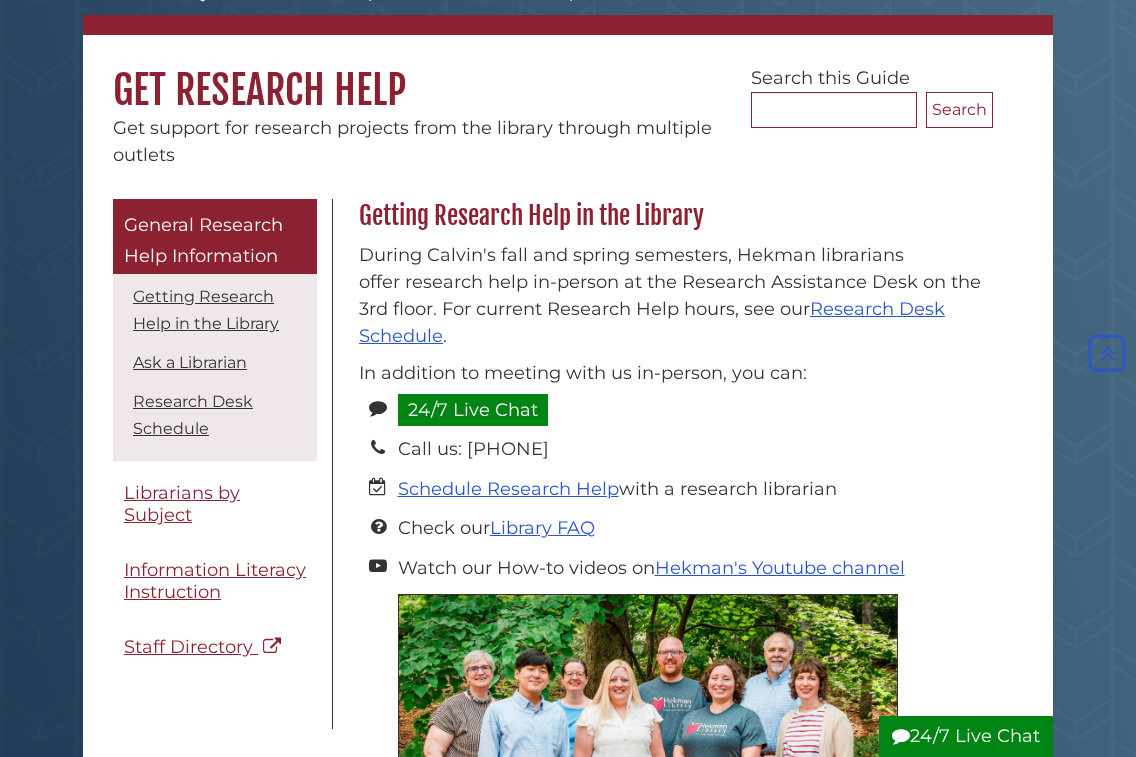 scroll, scrollTop: 133, scrollLeft: 0, axis: vertical 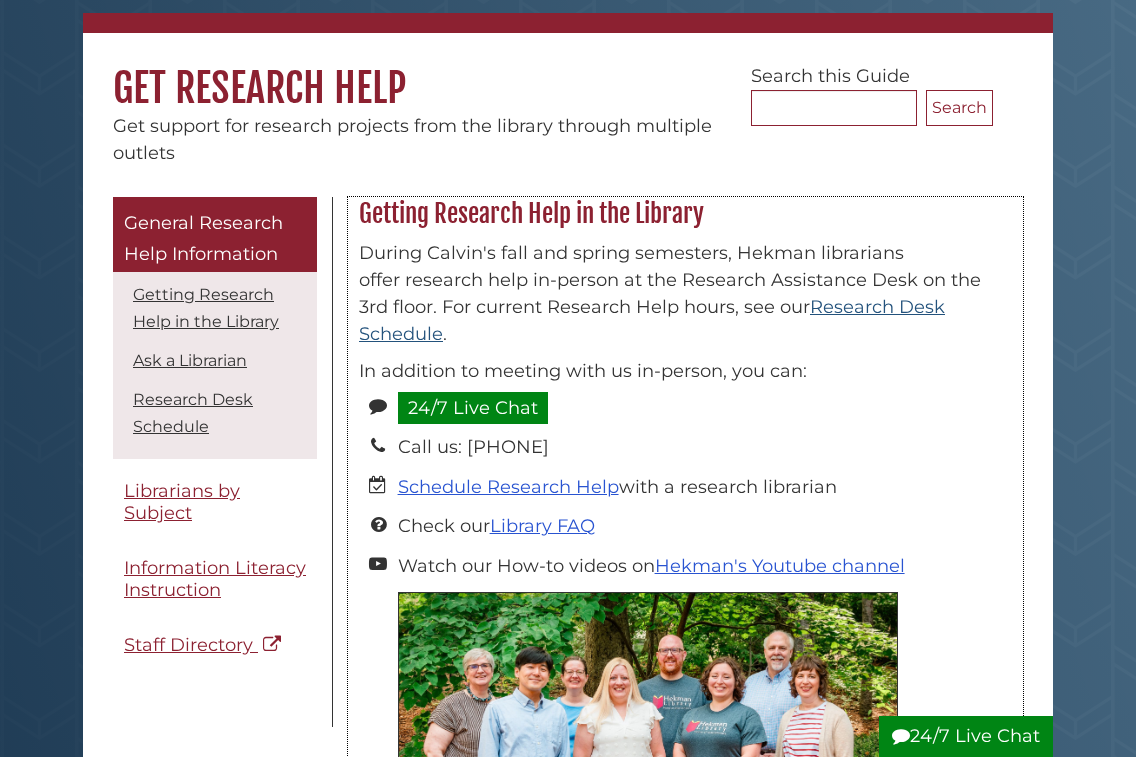 click on "Research Desk Schedule" at bounding box center [652, 320] 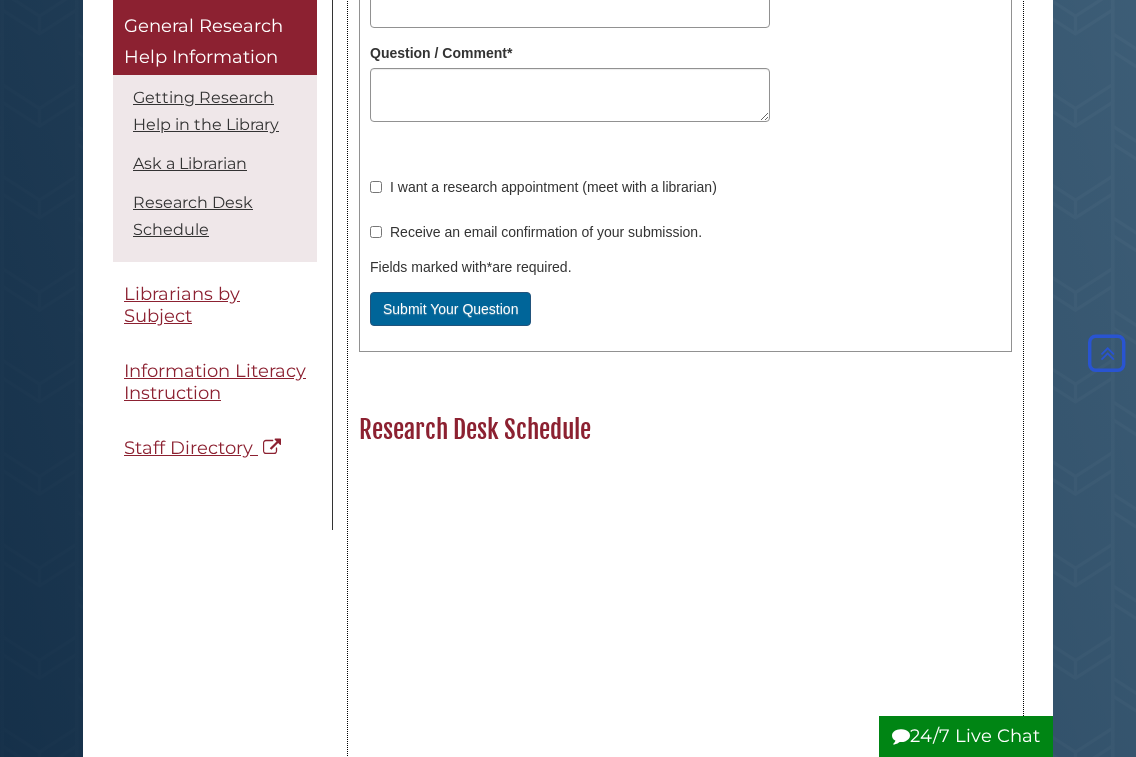 scroll, scrollTop: 1286, scrollLeft: 0, axis: vertical 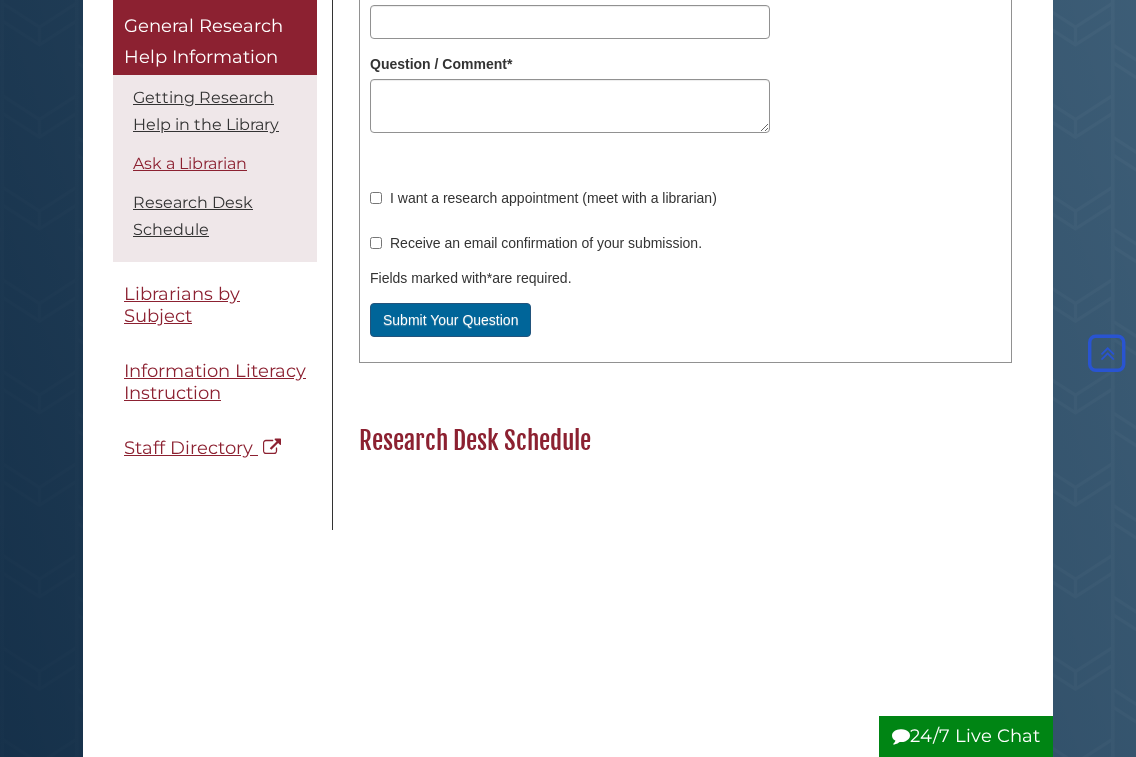 click on "Ask a Librarian" at bounding box center (190, 163) 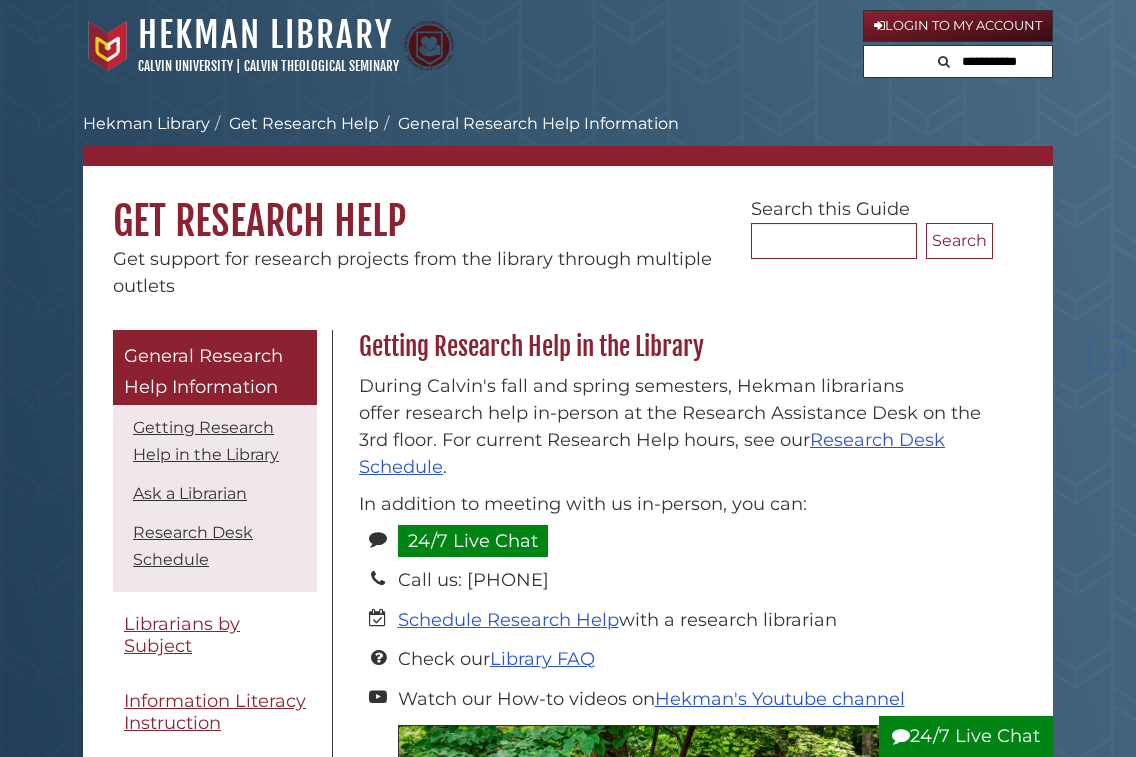 scroll, scrollTop: 0, scrollLeft: 0, axis: both 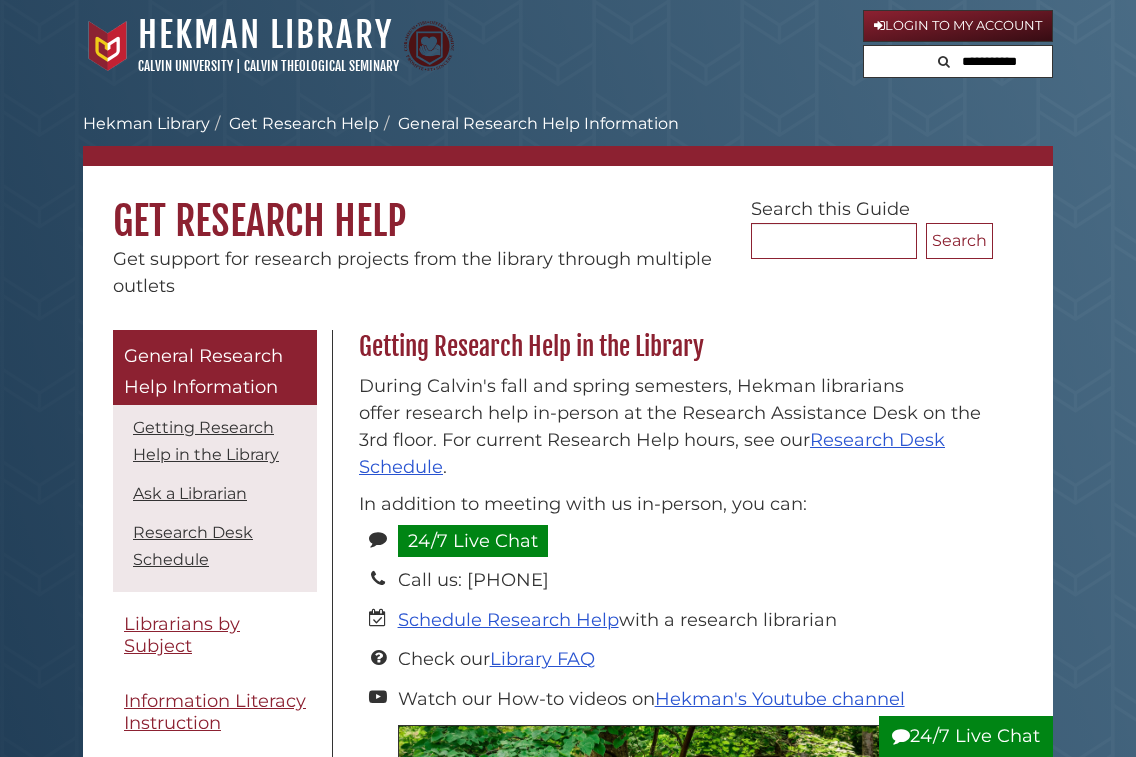 click on "Hekman Library" at bounding box center [146, 123] 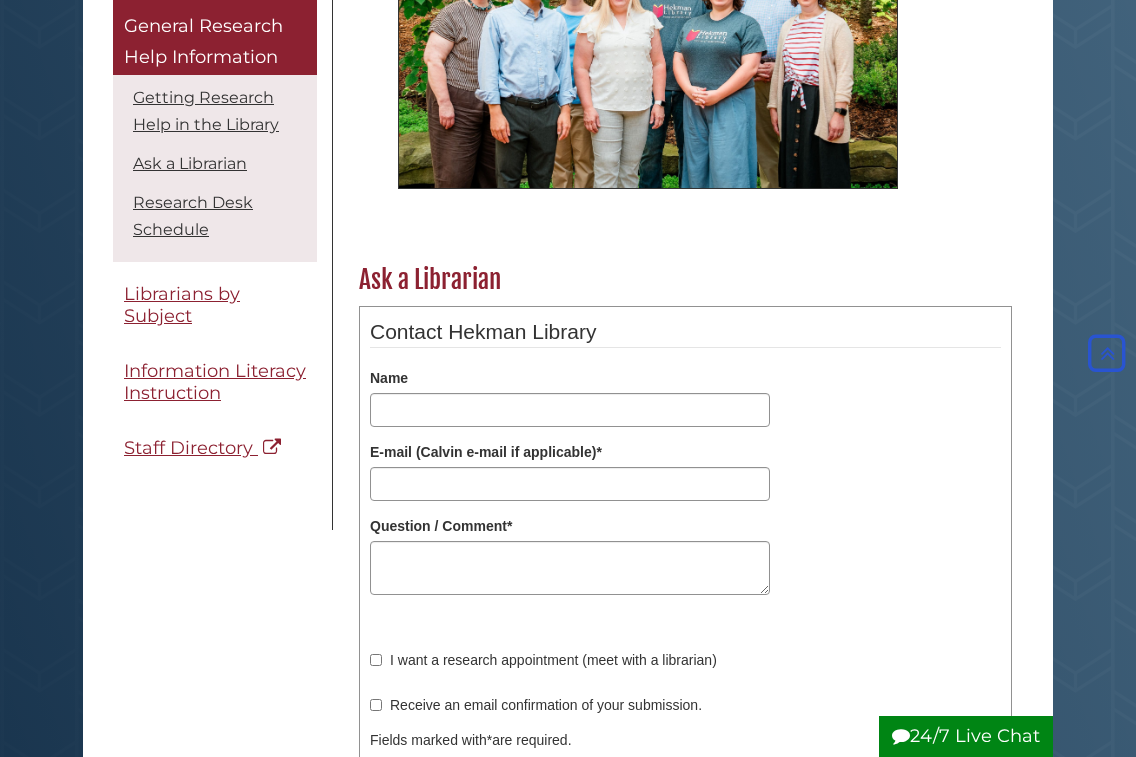 scroll, scrollTop: 857, scrollLeft: 0, axis: vertical 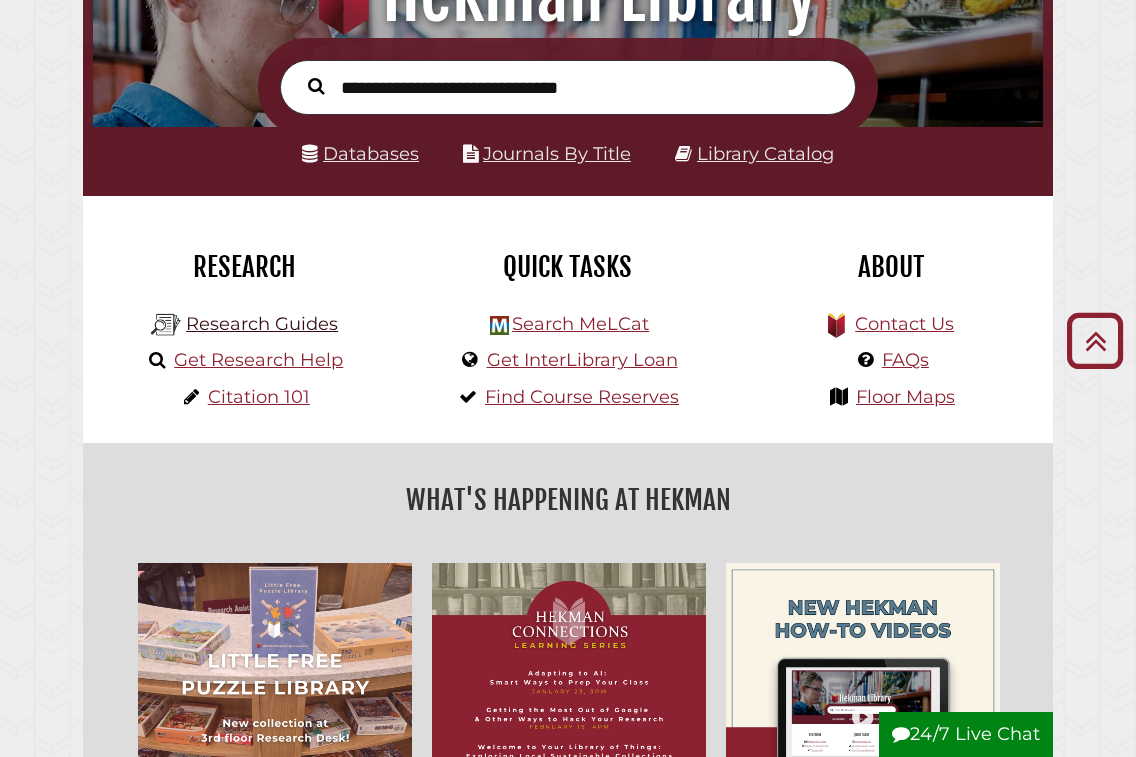 click on "Research Guides" at bounding box center (262, 324) 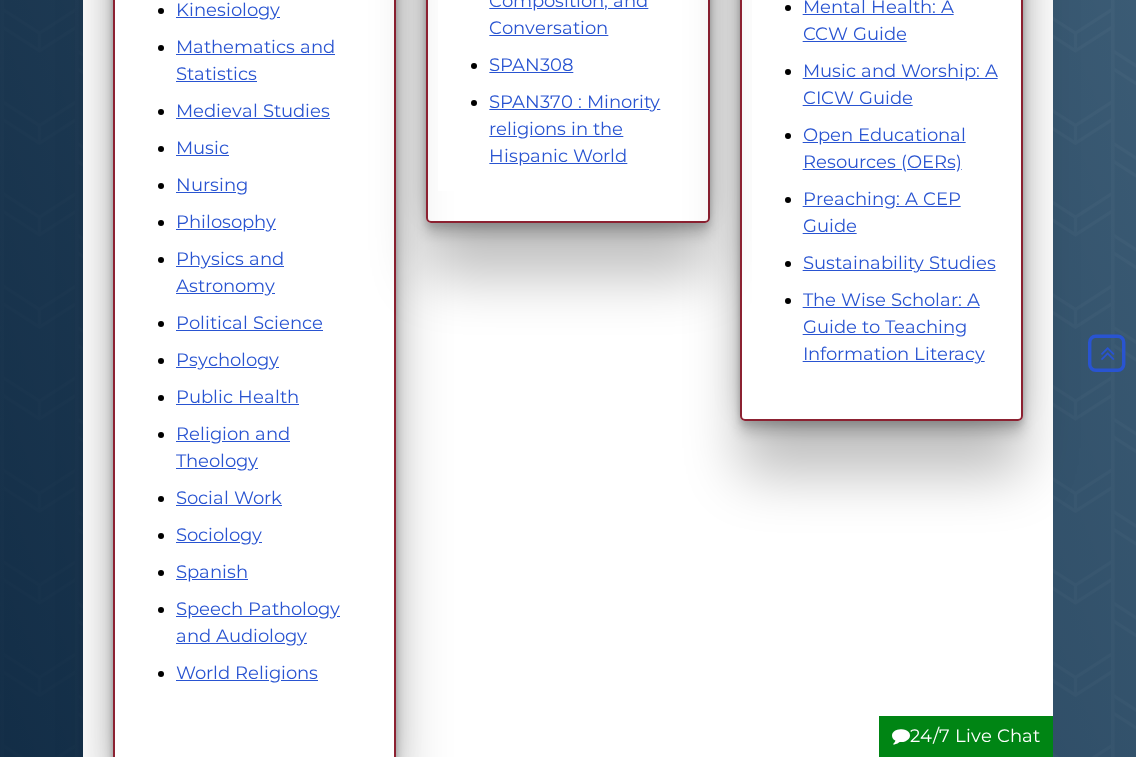 scroll, scrollTop: 1285, scrollLeft: 0, axis: vertical 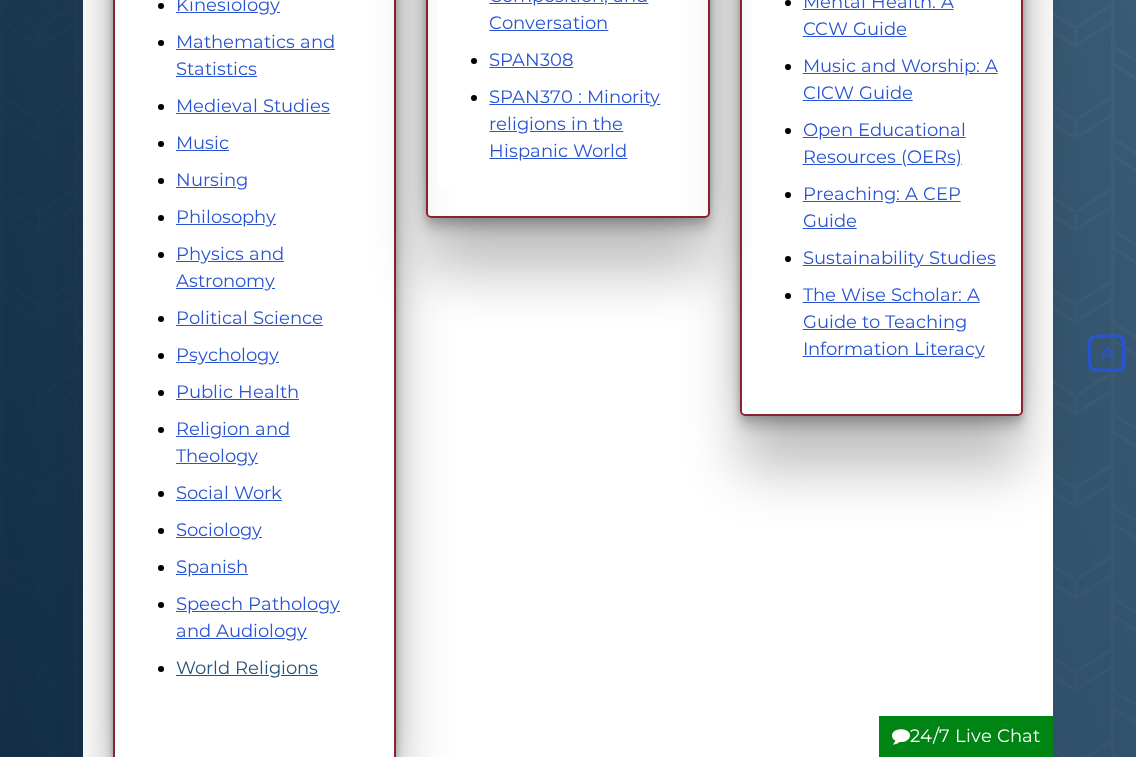 click on "World Religions" at bounding box center [247, 668] 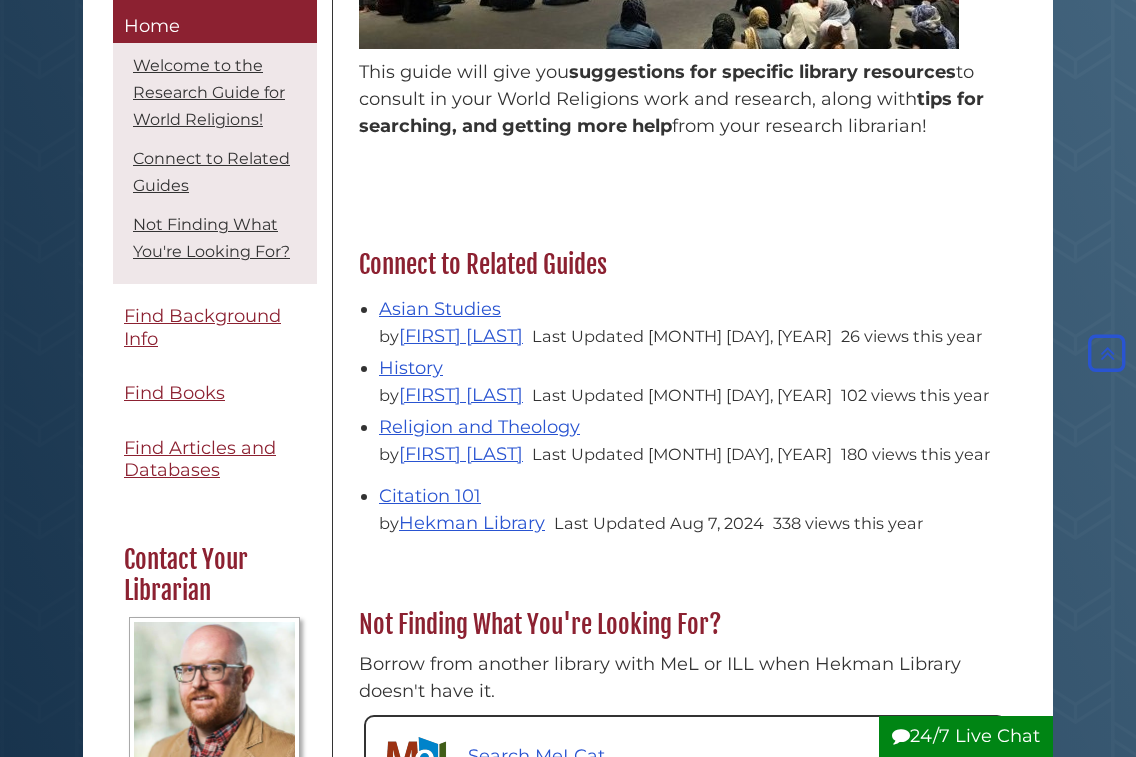 scroll, scrollTop: 512, scrollLeft: 0, axis: vertical 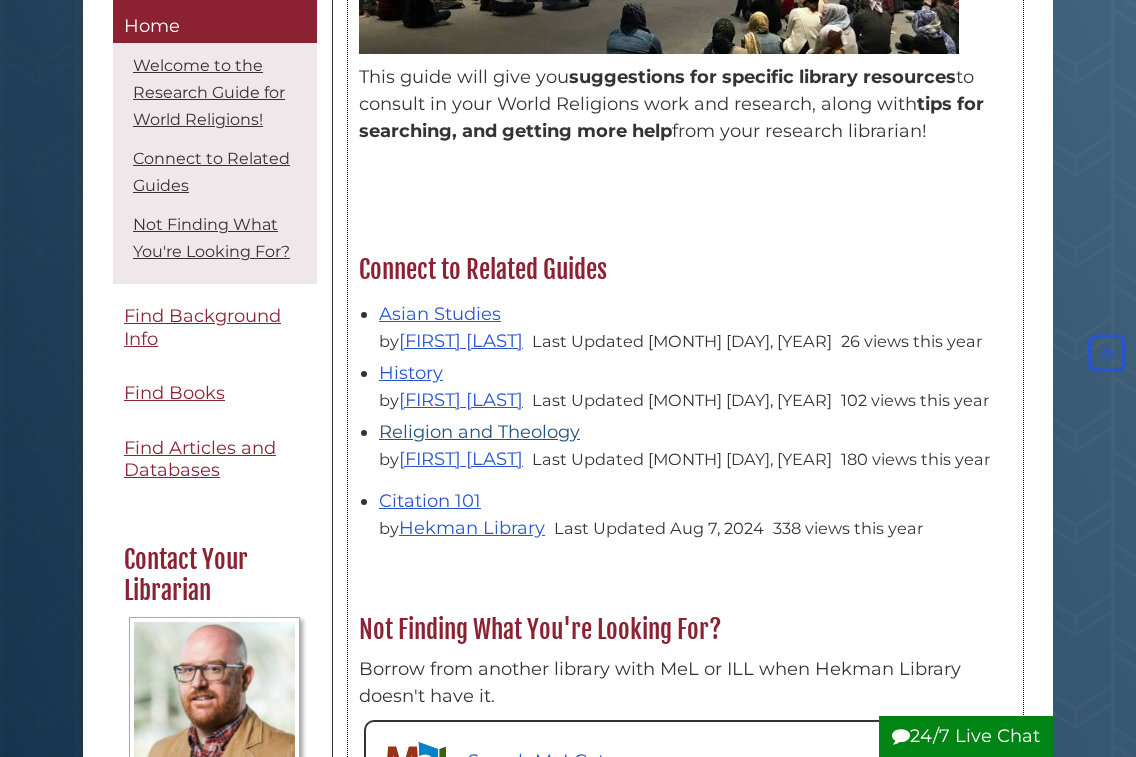 click on "Religion and Theology" at bounding box center (479, 432) 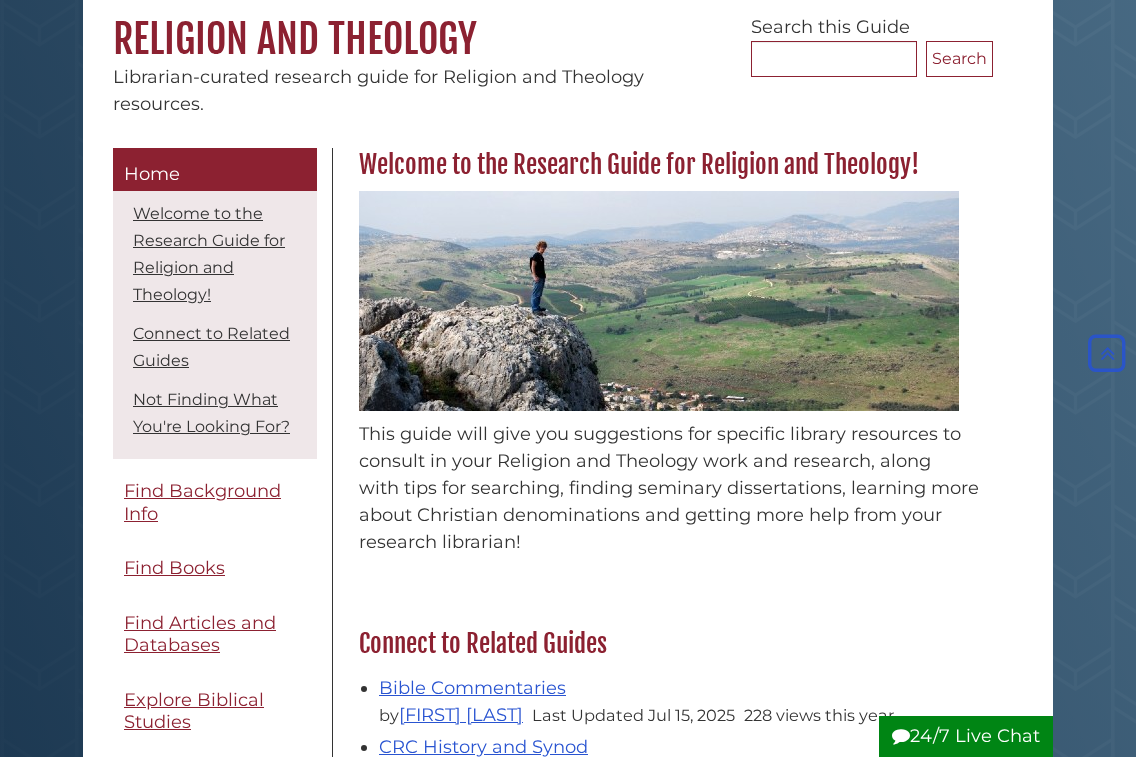 scroll, scrollTop: 175, scrollLeft: 0, axis: vertical 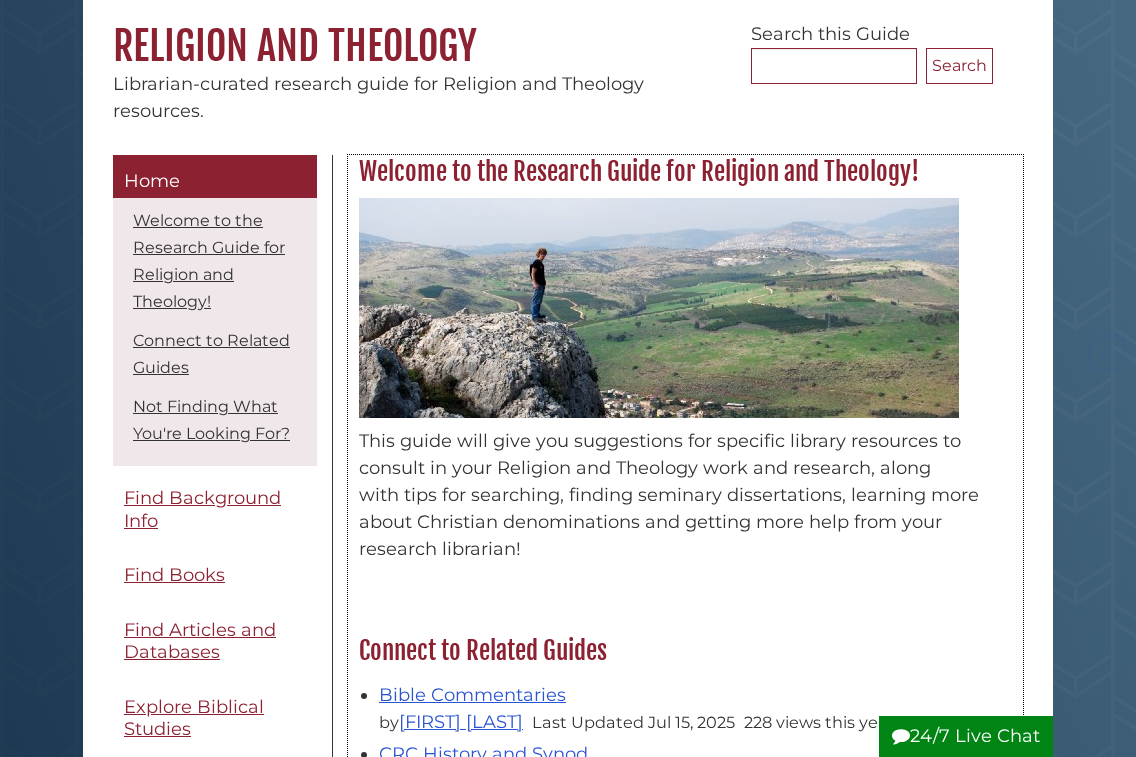 click at bounding box center [659, 308] 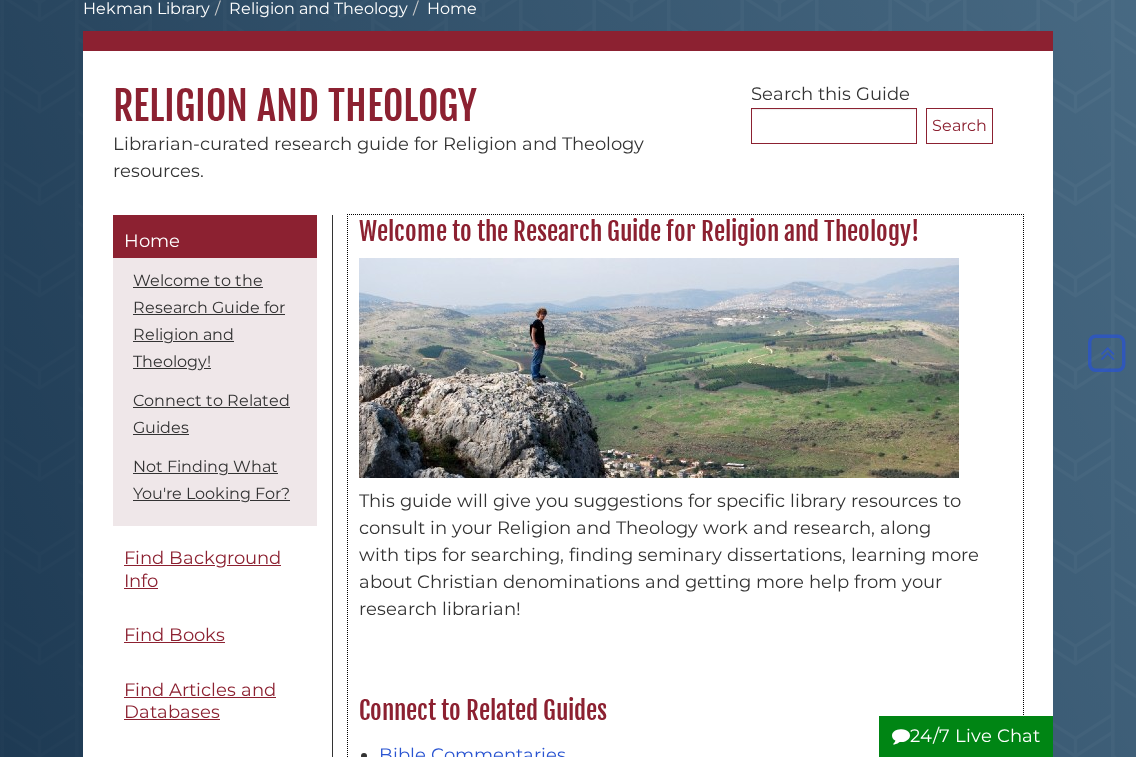 scroll, scrollTop: 82, scrollLeft: 0, axis: vertical 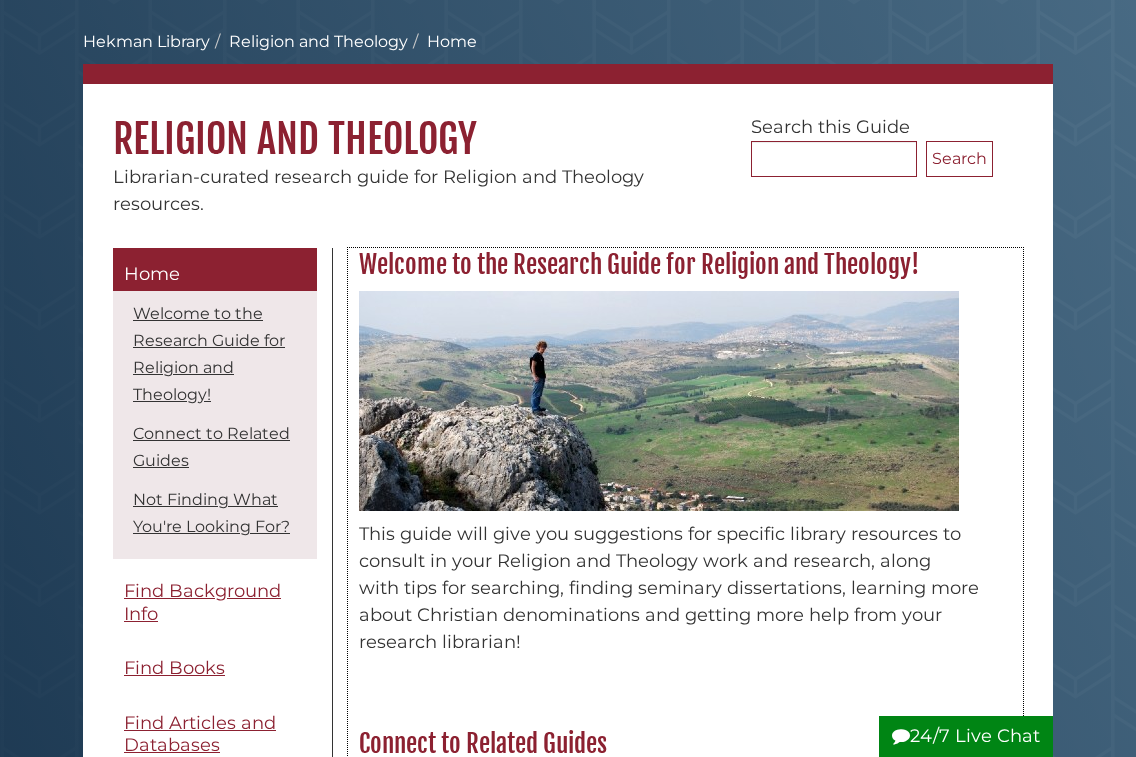 click on "Welcome to the Research Guide for Religion and Theology!" at bounding box center (685, 265) 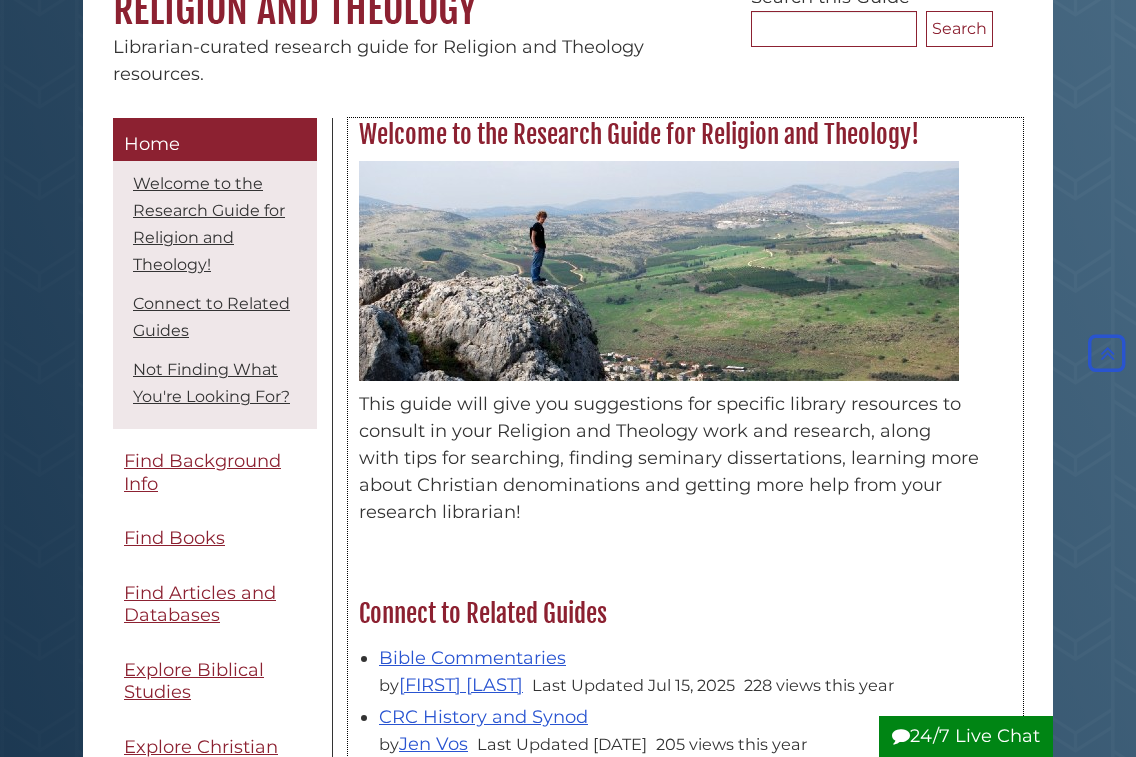 scroll, scrollTop: 208, scrollLeft: 0, axis: vertical 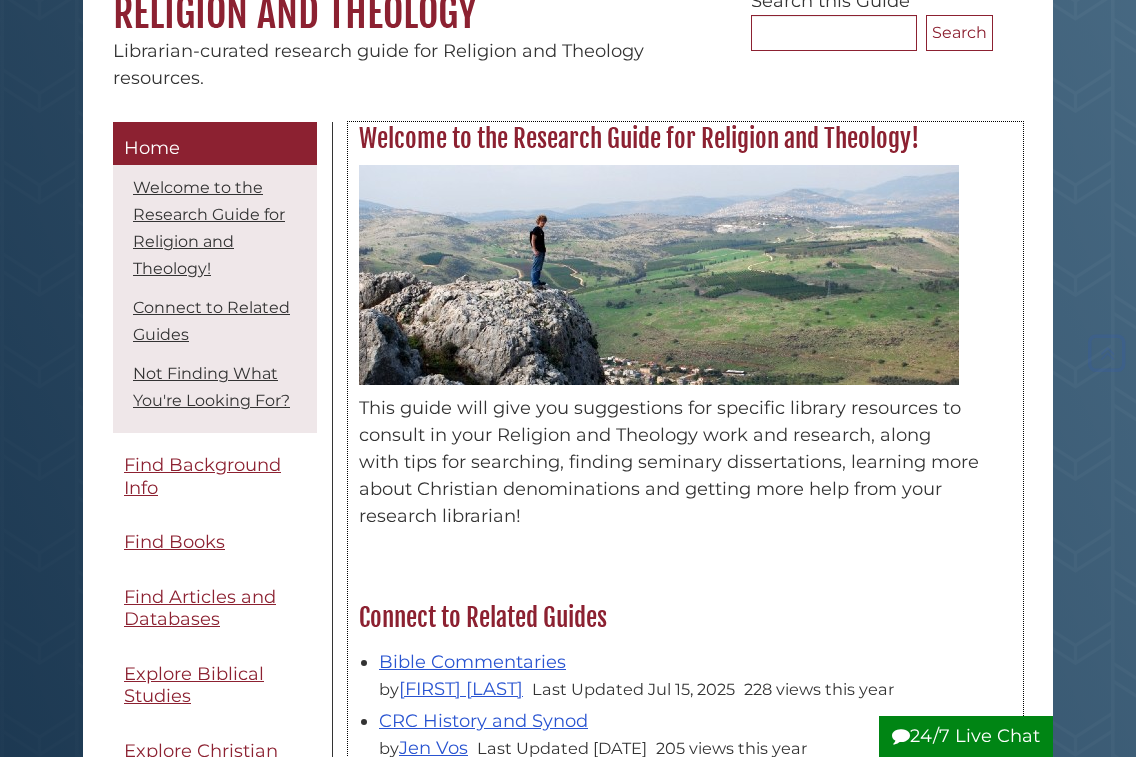 click at bounding box center (659, 275) 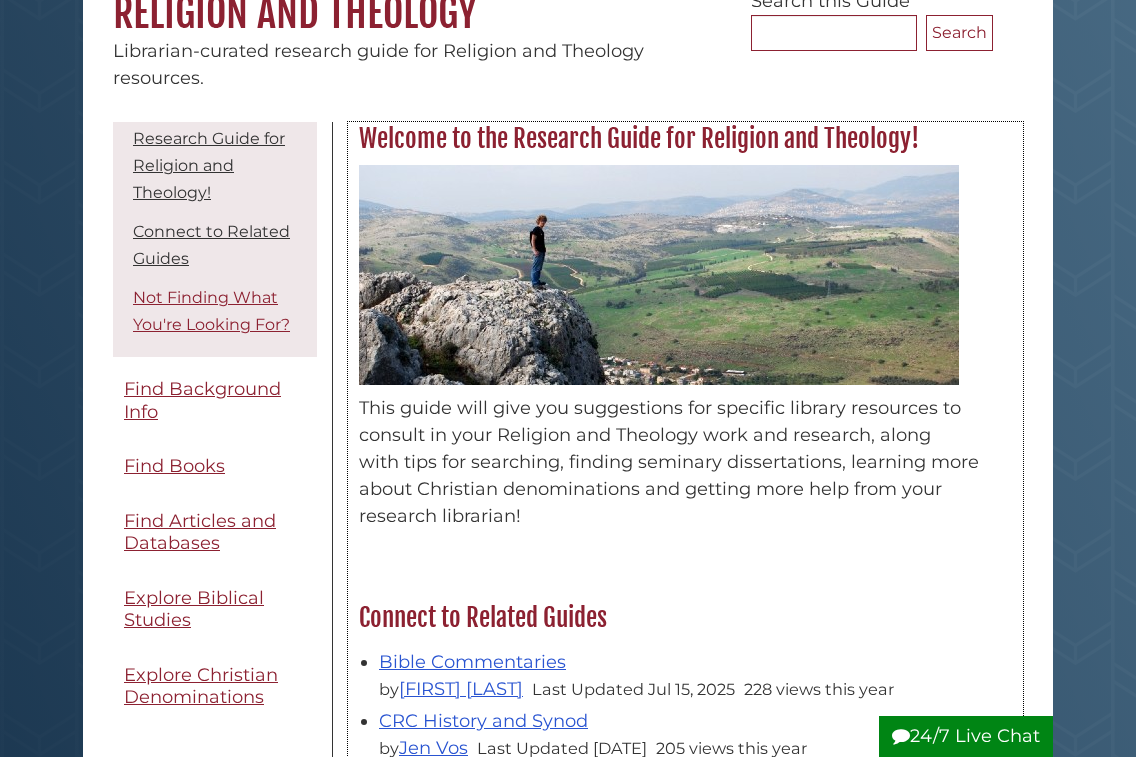 scroll, scrollTop: 81, scrollLeft: 0, axis: vertical 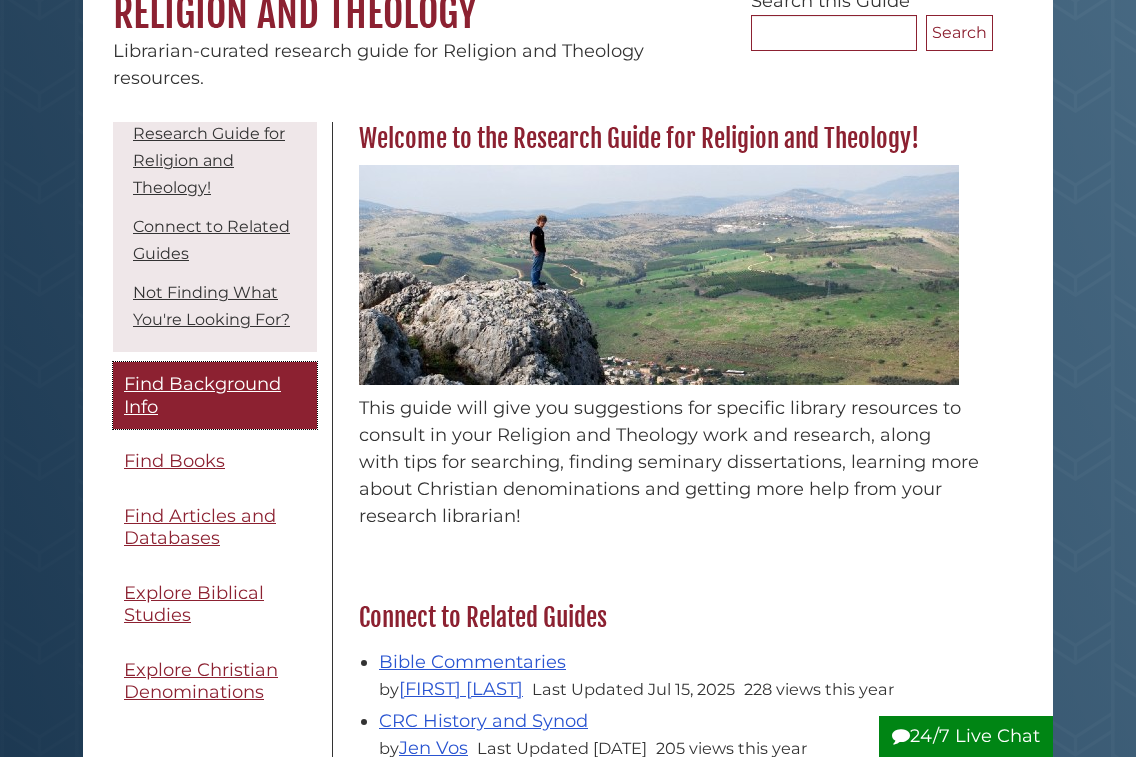 click on "Find Background Info" at bounding box center [202, 395] 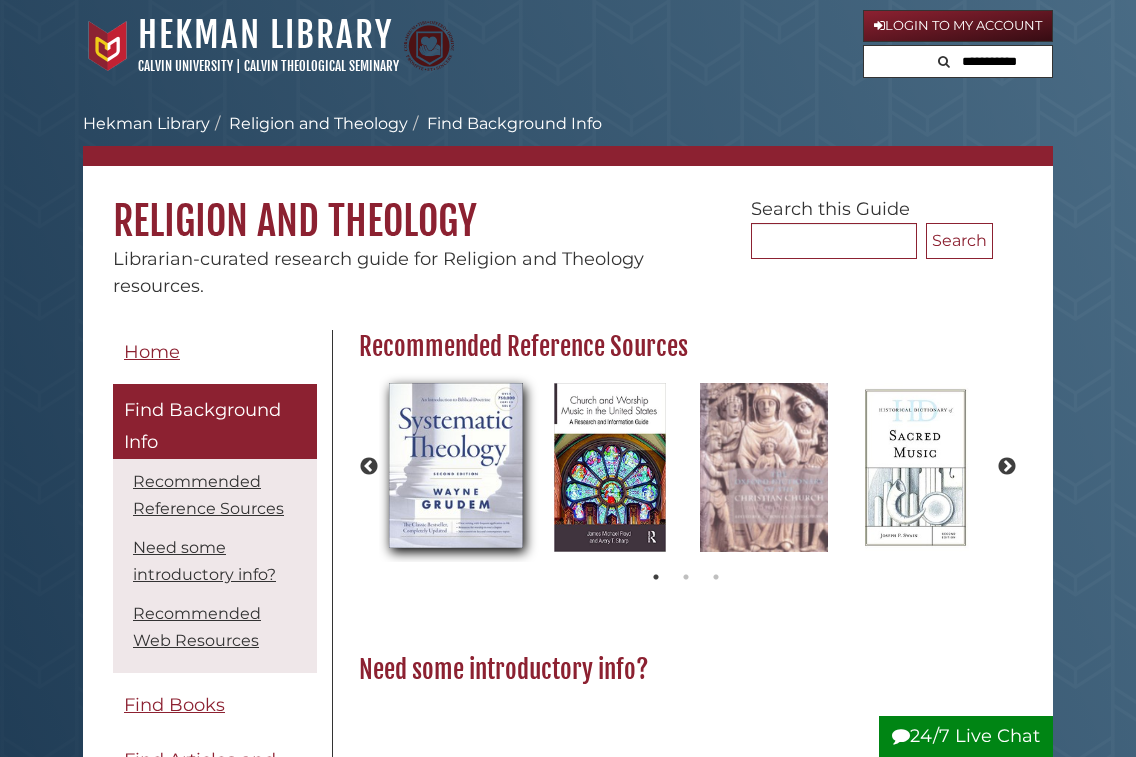 scroll, scrollTop: 0, scrollLeft: 0, axis: both 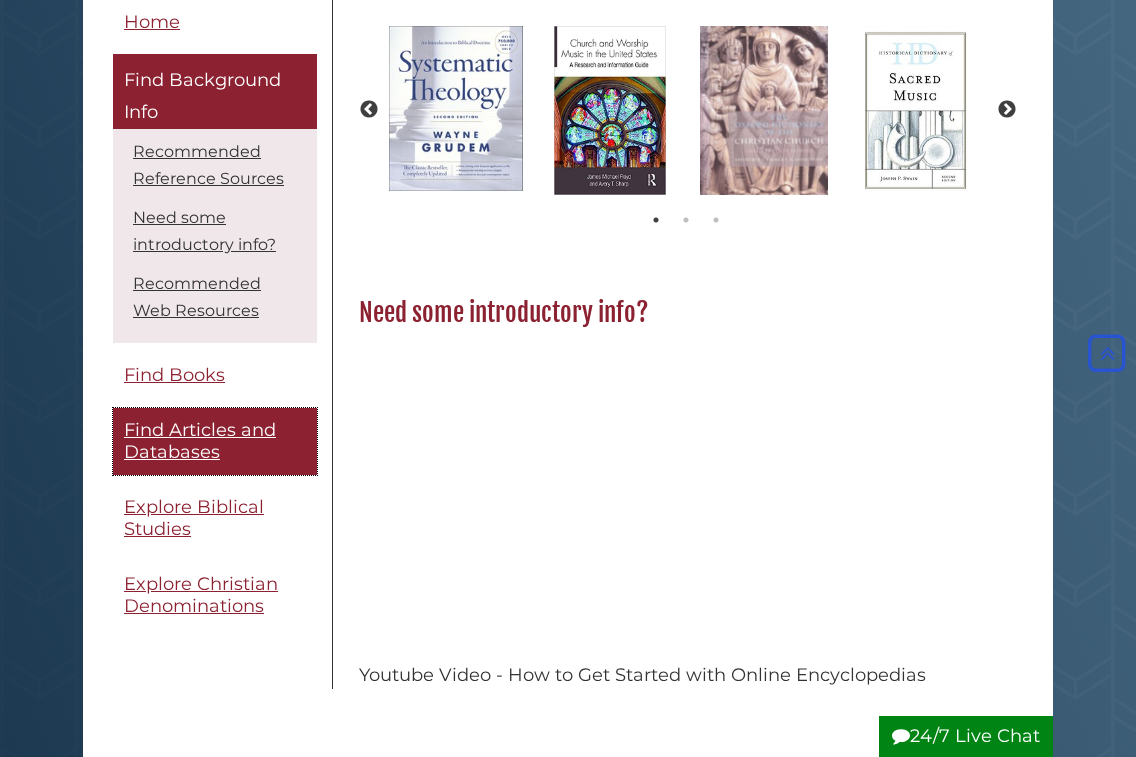 click on "Find Articles and Databases" at bounding box center (200, 441) 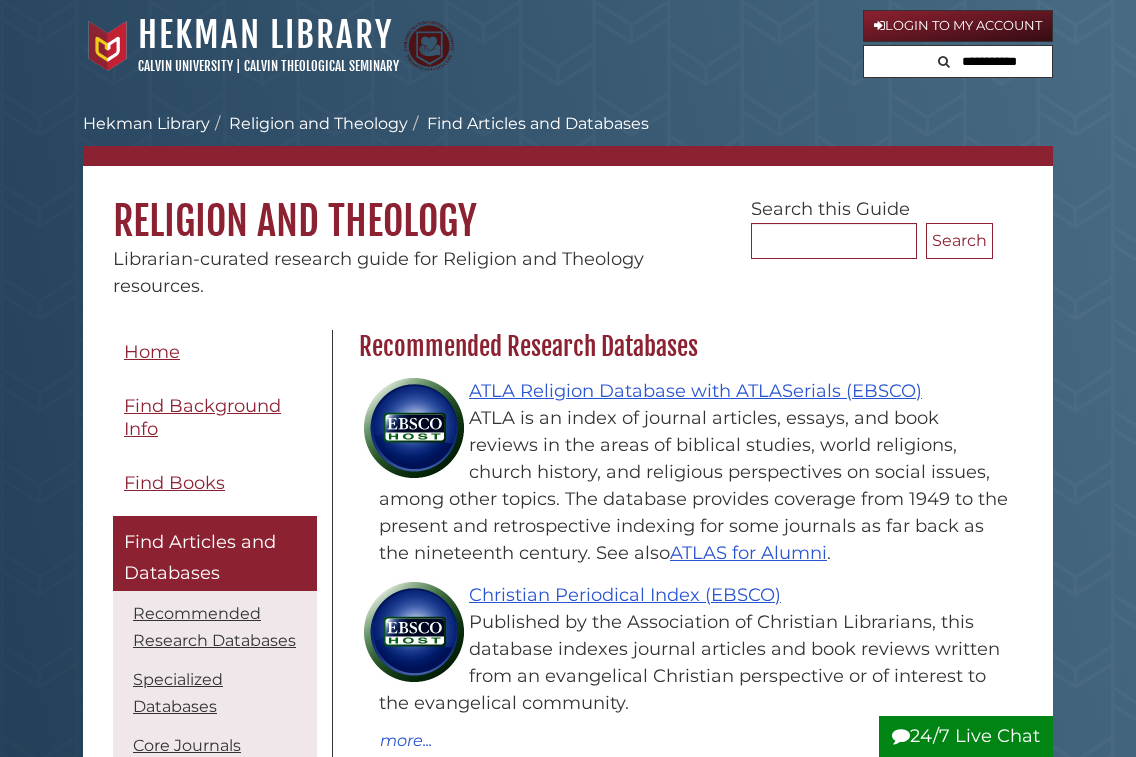 scroll, scrollTop: 0, scrollLeft: 0, axis: both 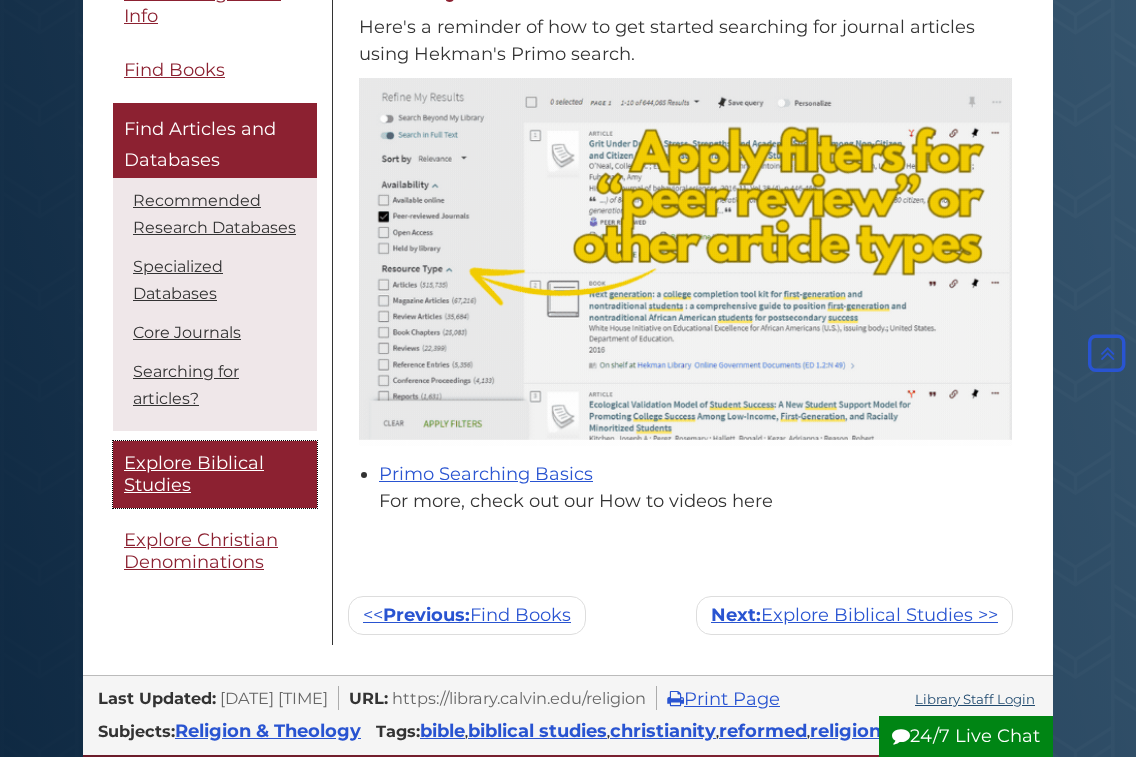 click on "Explore Biblical Studies" at bounding box center (215, 474) 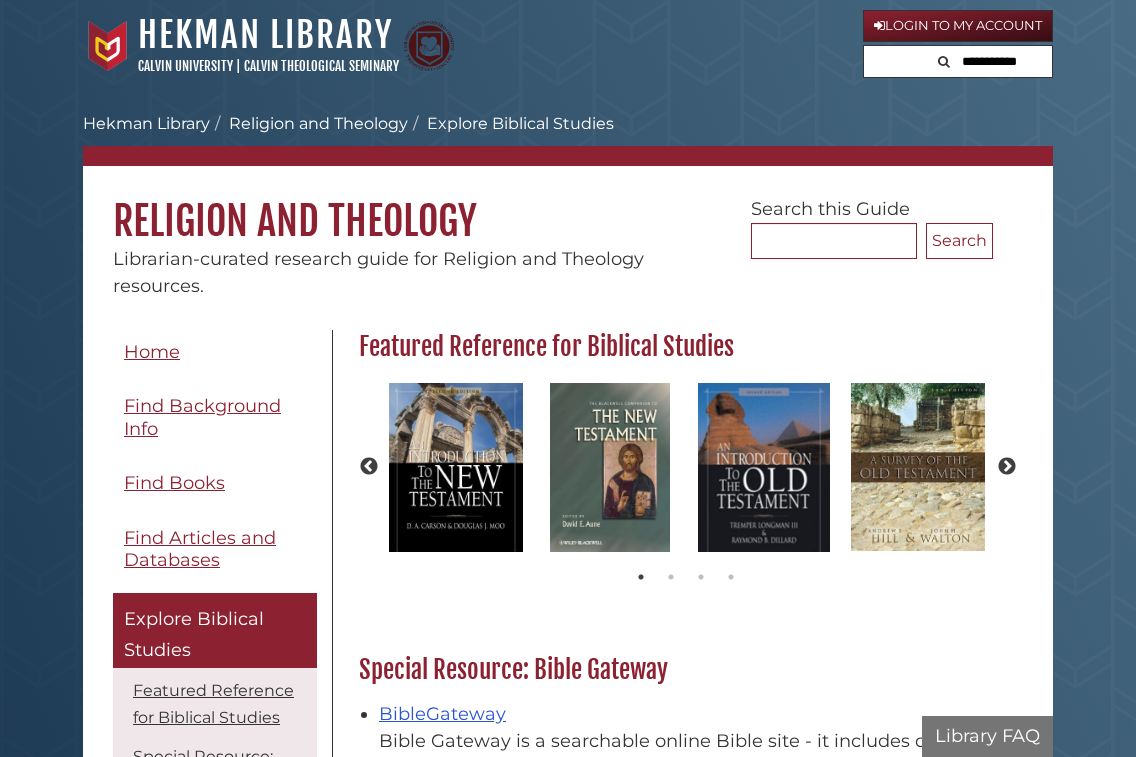 scroll, scrollTop: 0, scrollLeft: 0, axis: both 